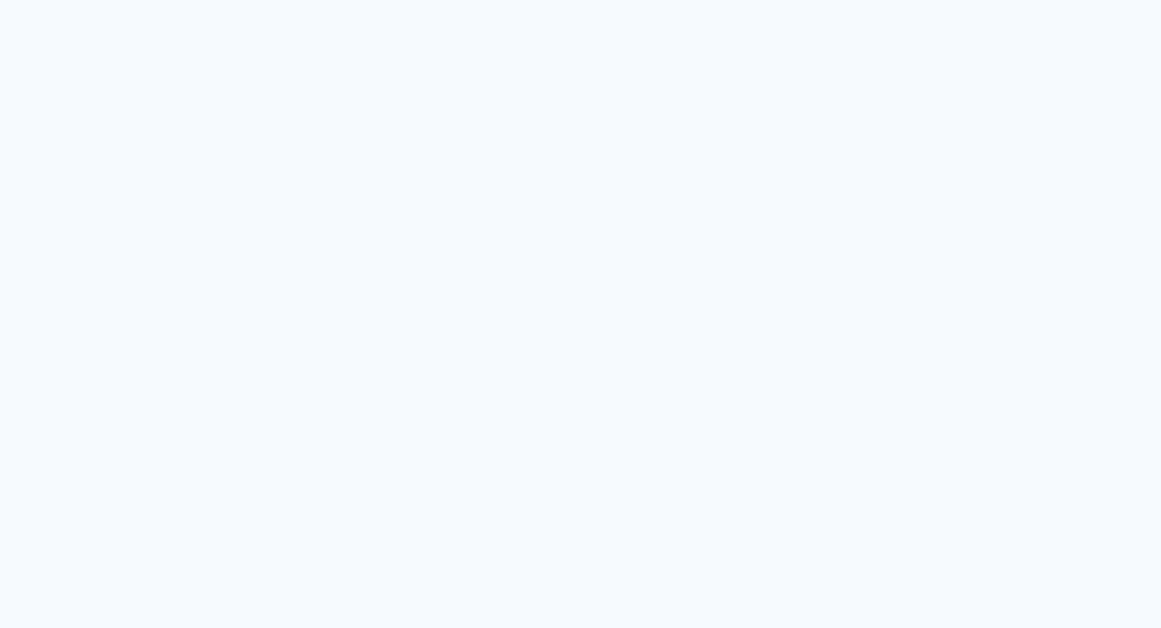 scroll, scrollTop: 0, scrollLeft: 0, axis: both 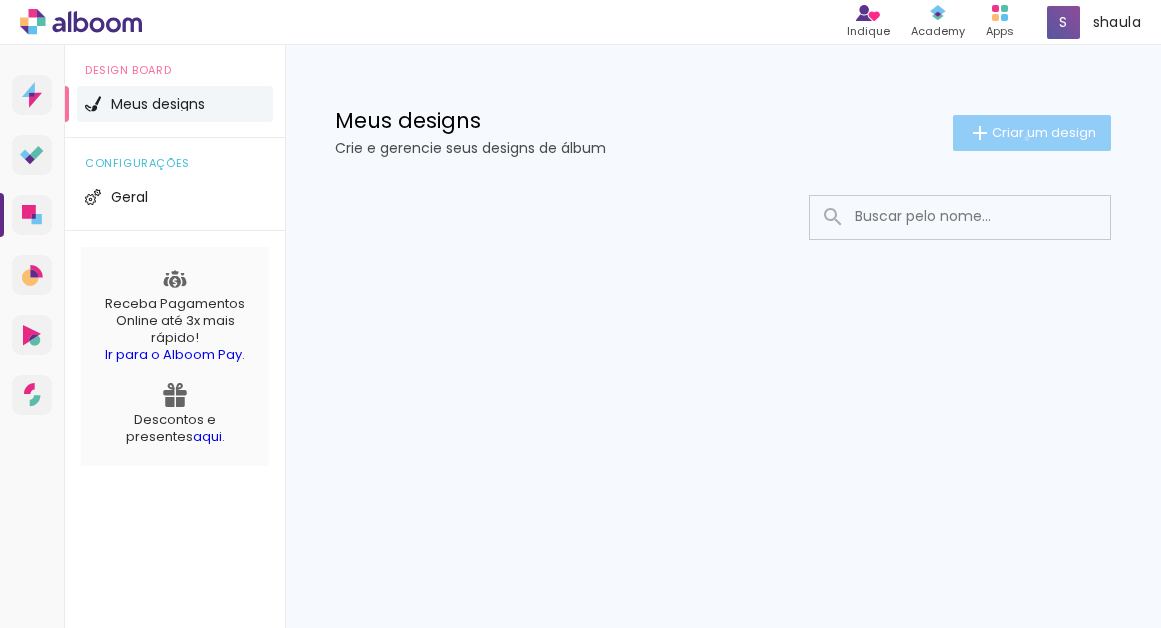 click on "Criar um design" 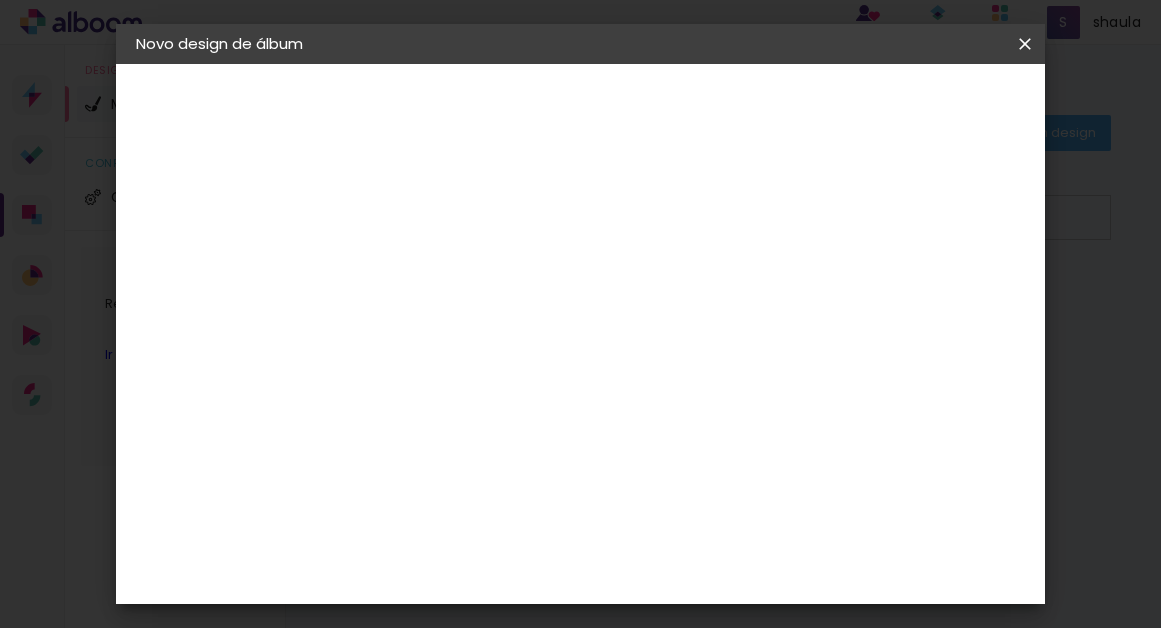 click at bounding box center [463, 268] 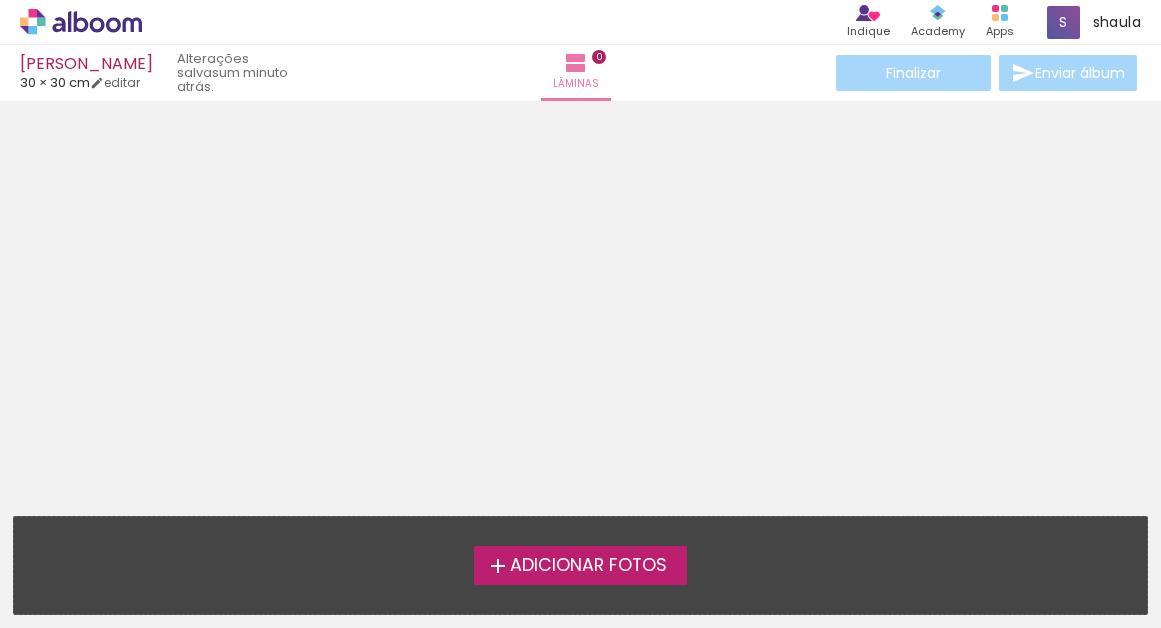 click on "Adicionar Fotos" at bounding box center (588, 566) 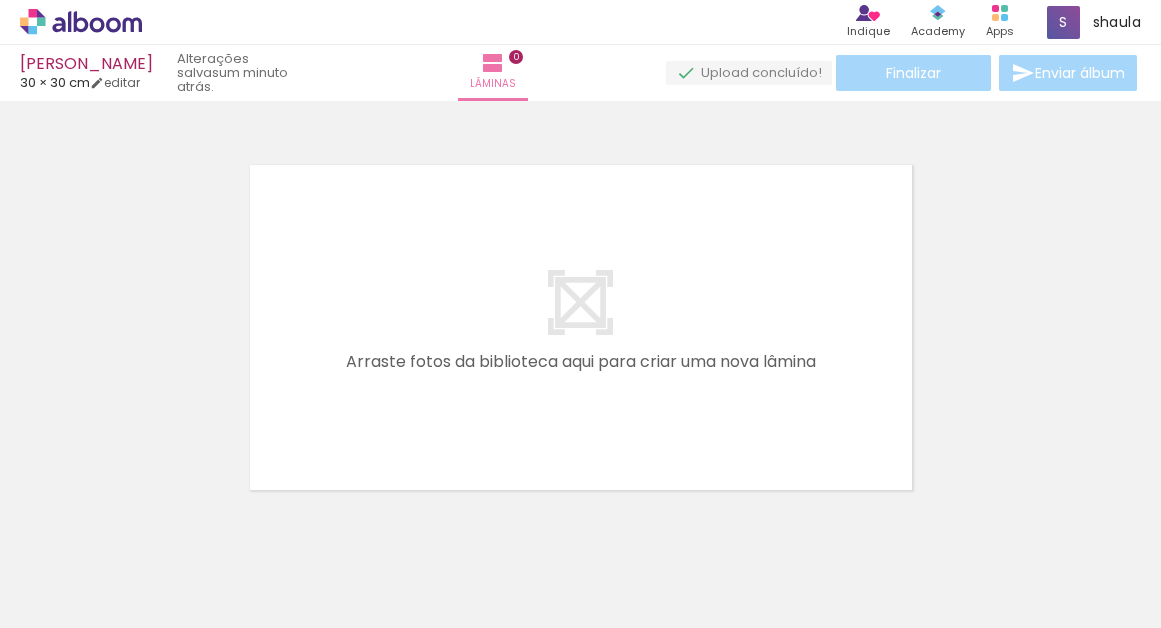 scroll, scrollTop: 25, scrollLeft: 0, axis: vertical 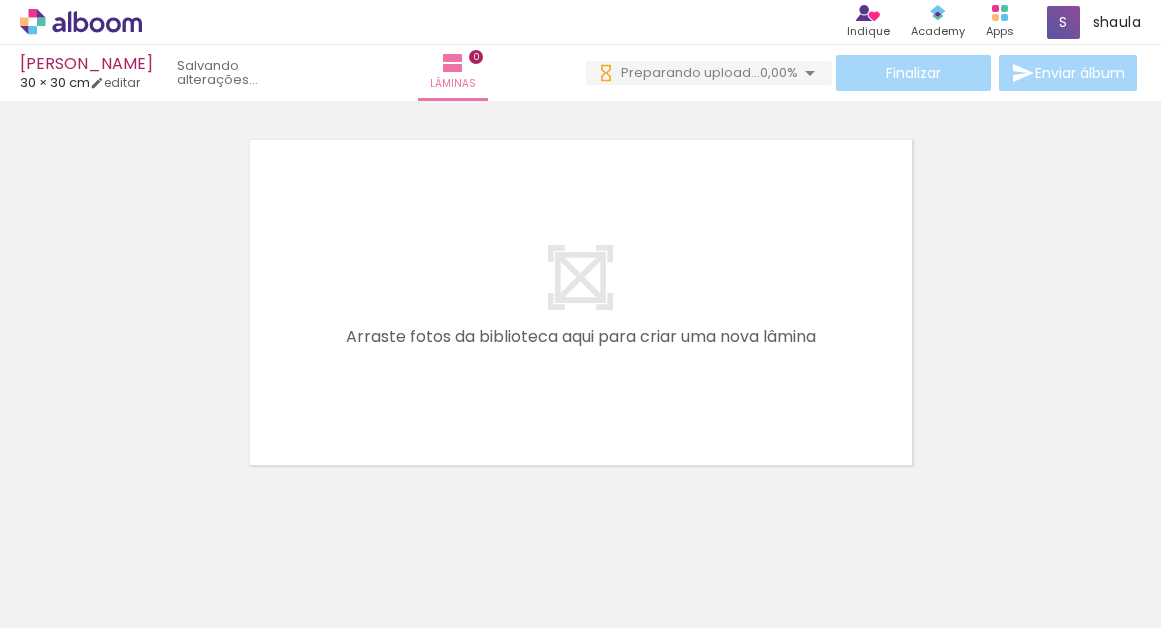 click at bounding box center [268, 520] 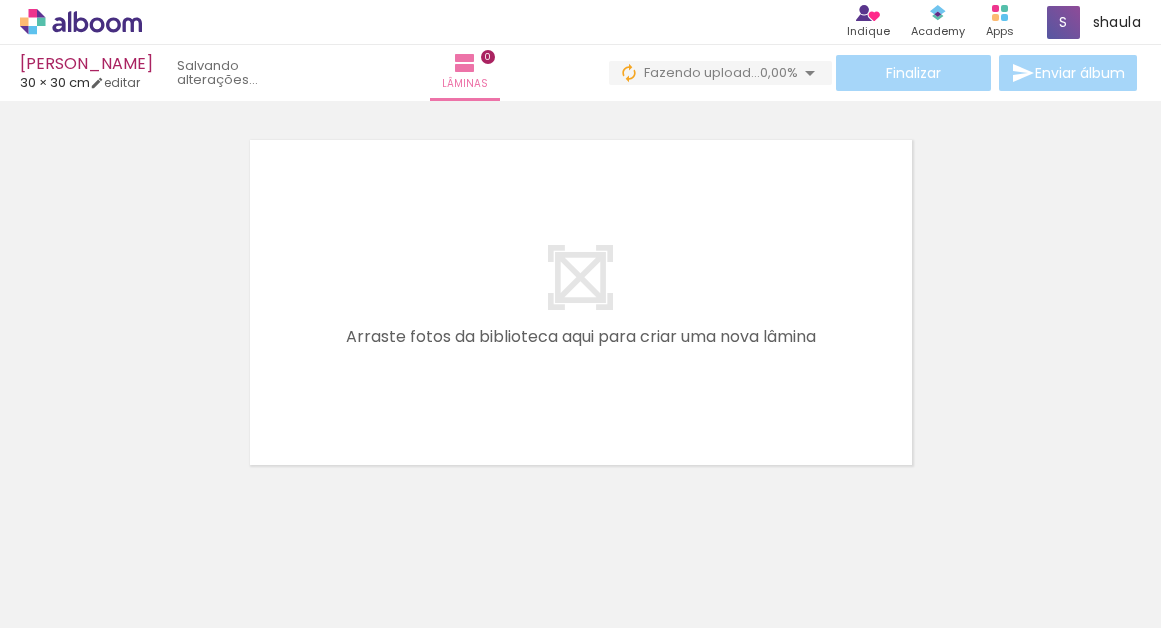 click at bounding box center (144, 565) 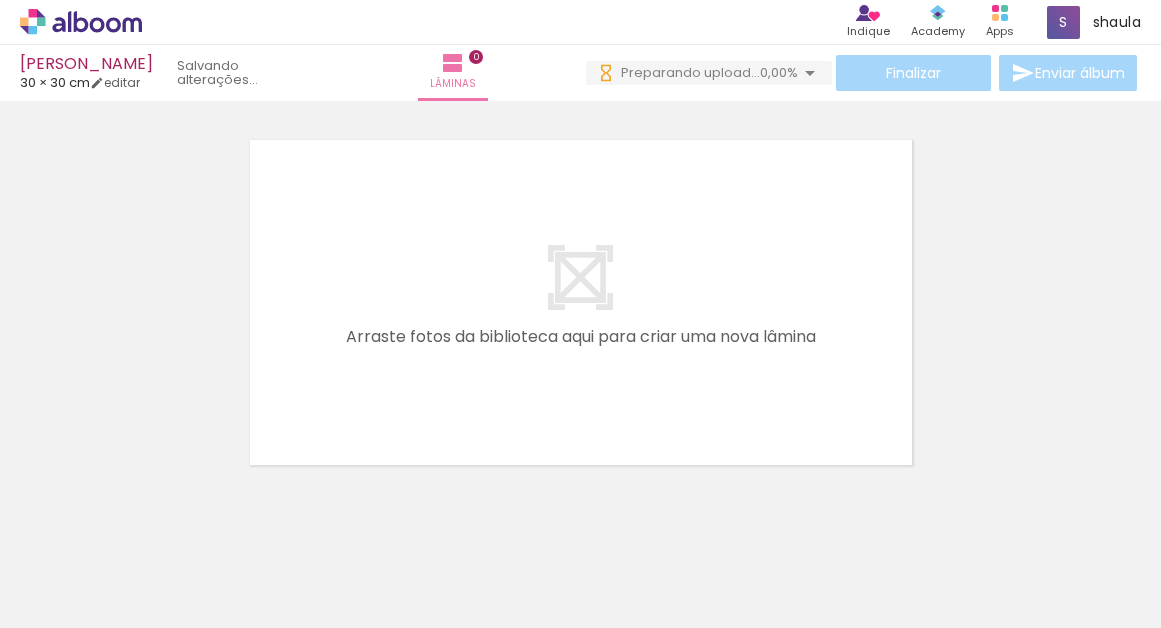 scroll, scrollTop: 0, scrollLeft: 0, axis: both 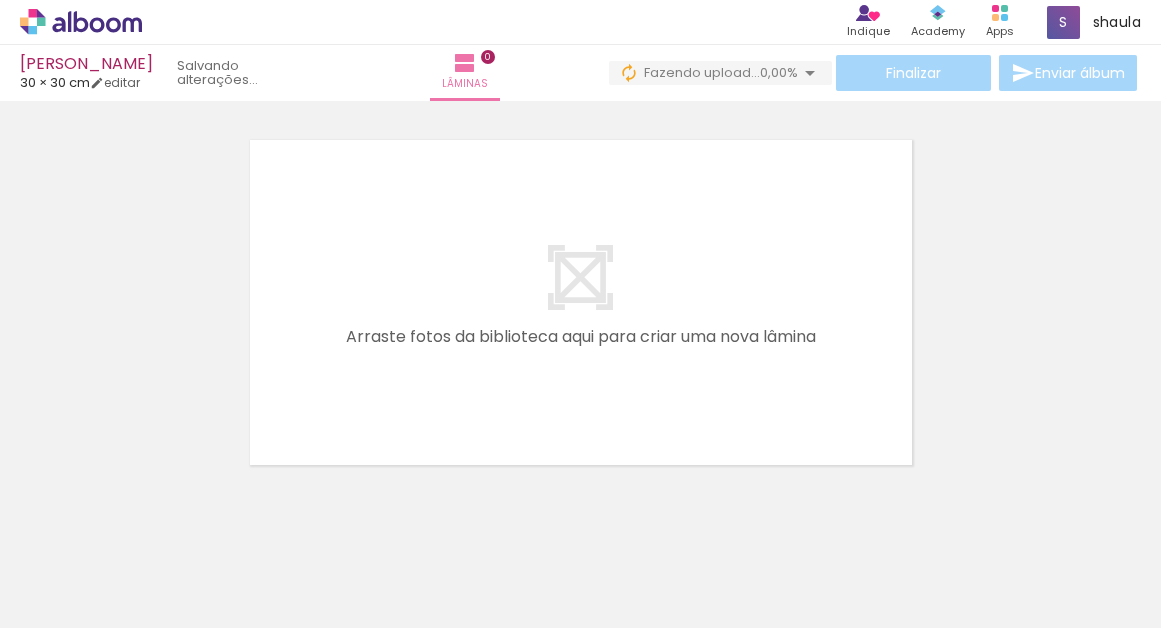 click at bounding box center (268, 520) 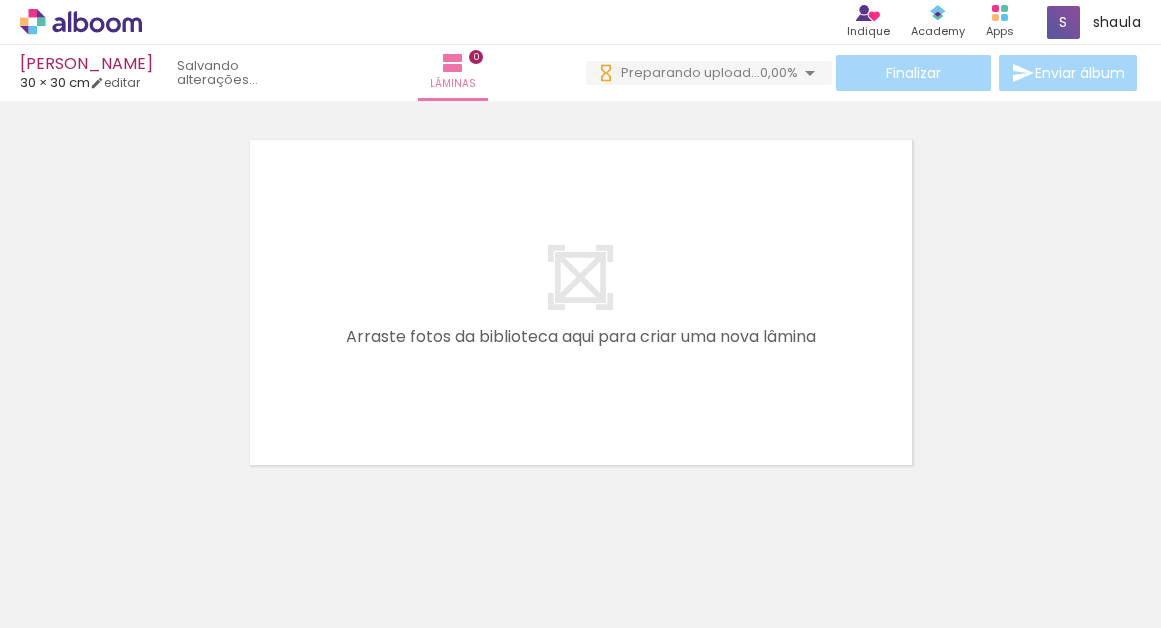 click at bounding box center [268, 520] 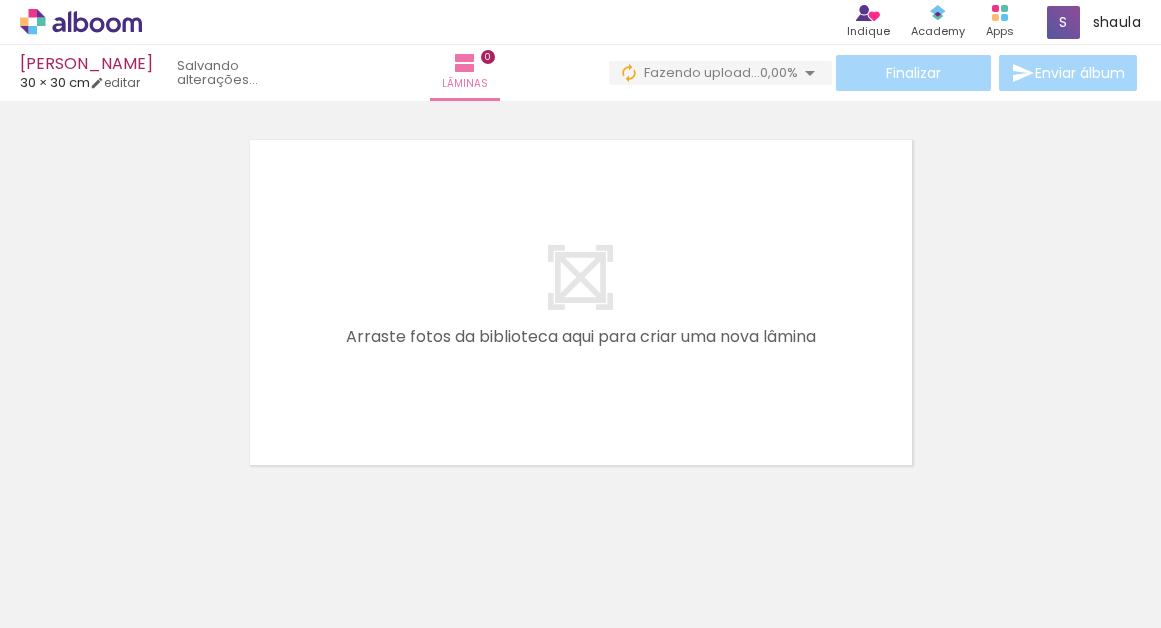 click at bounding box center (144, 565) 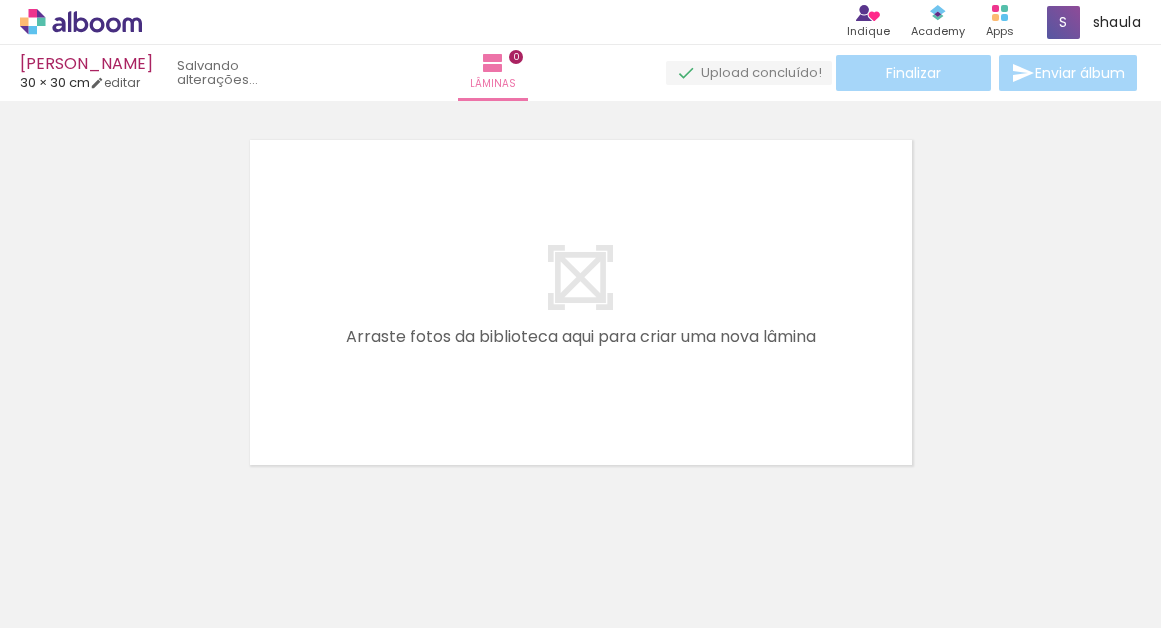 click at bounding box center [268, 520] 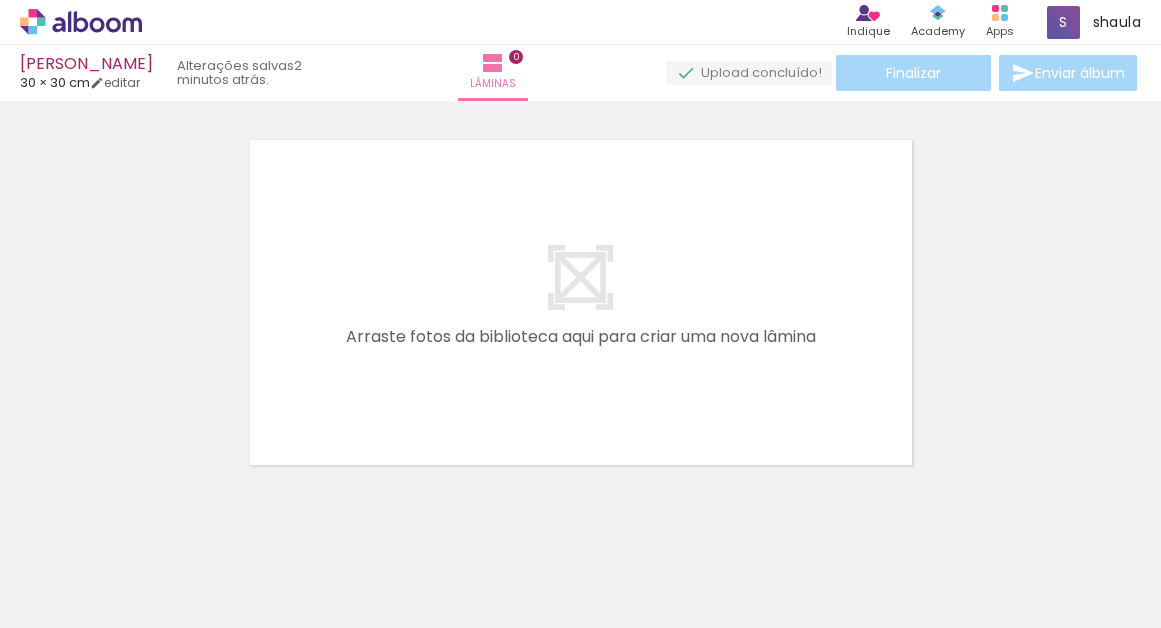 click at bounding box center [144, 565] 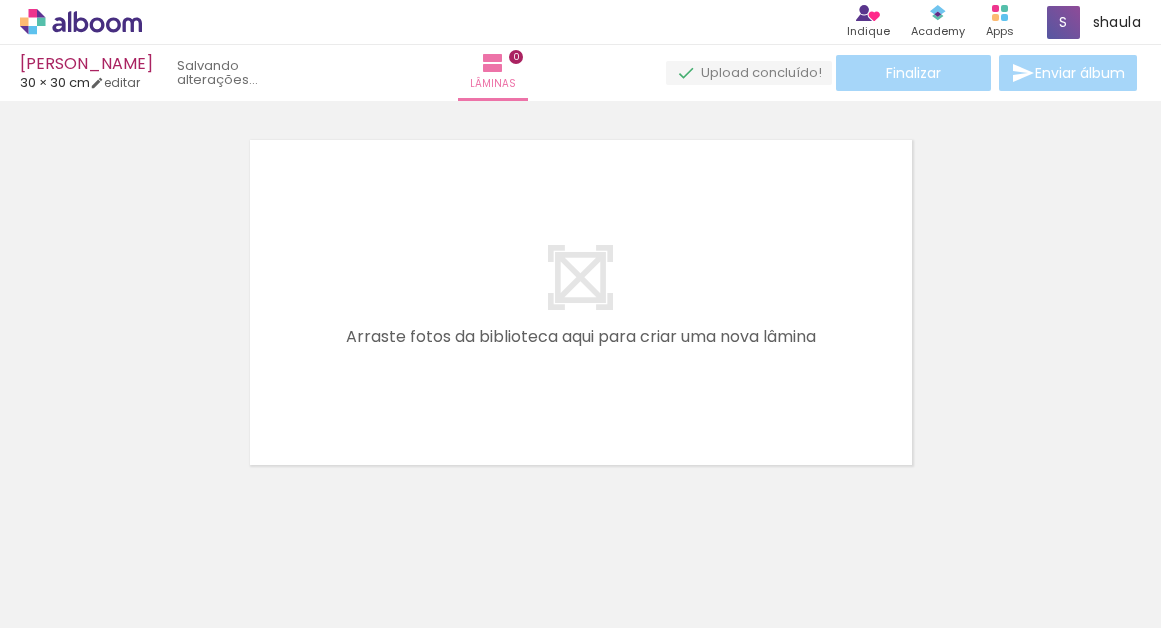 scroll, scrollTop: 0, scrollLeft: 0, axis: both 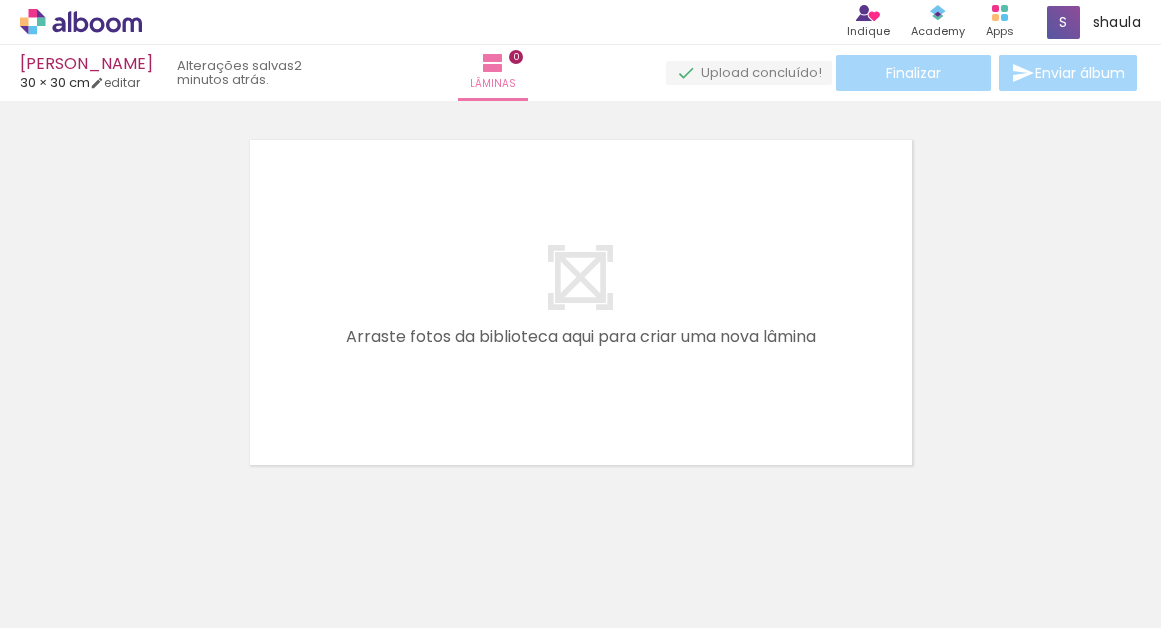 click at bounding box center (144, 565) 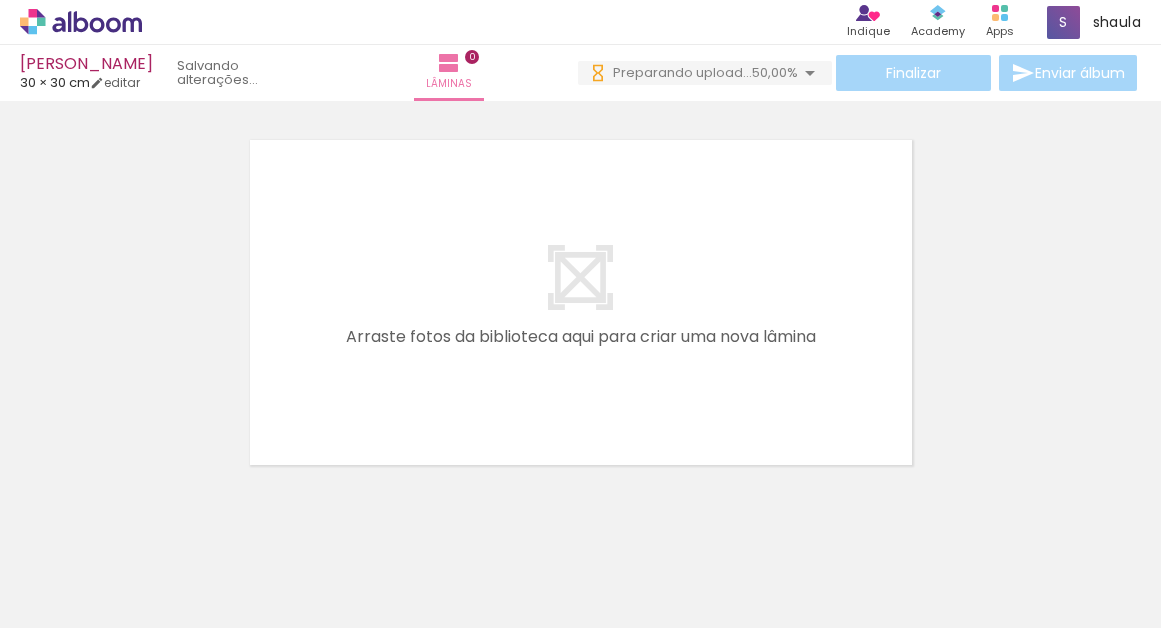 scroll, scrollTop: 0, scrollLeft: 0, axis: both 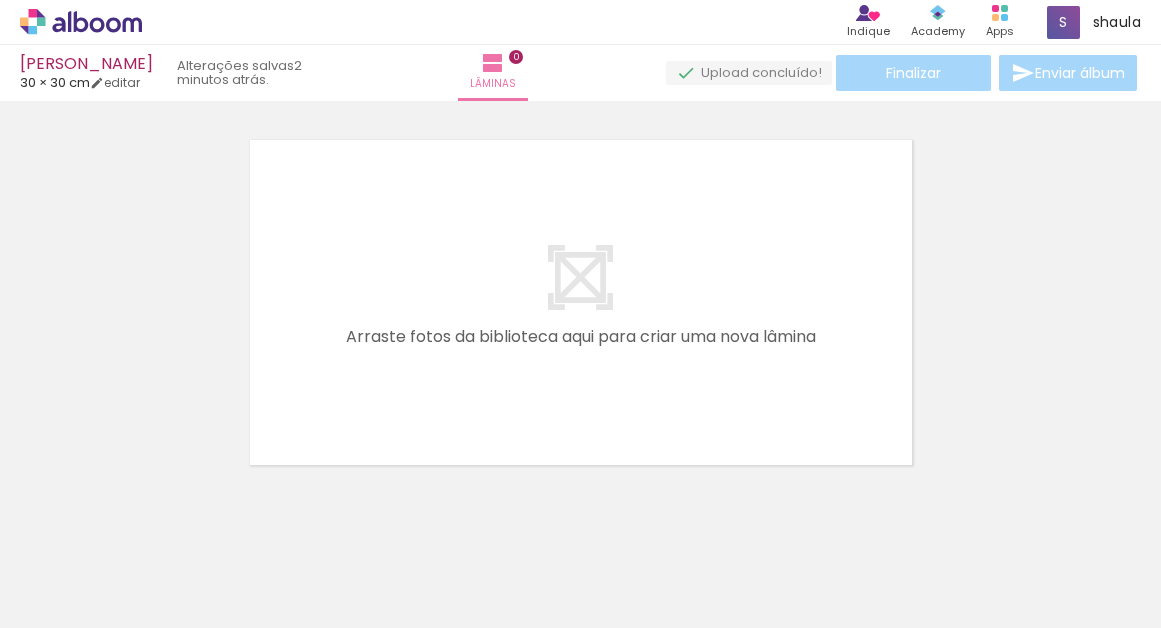 click at bounding box center [144, 565] 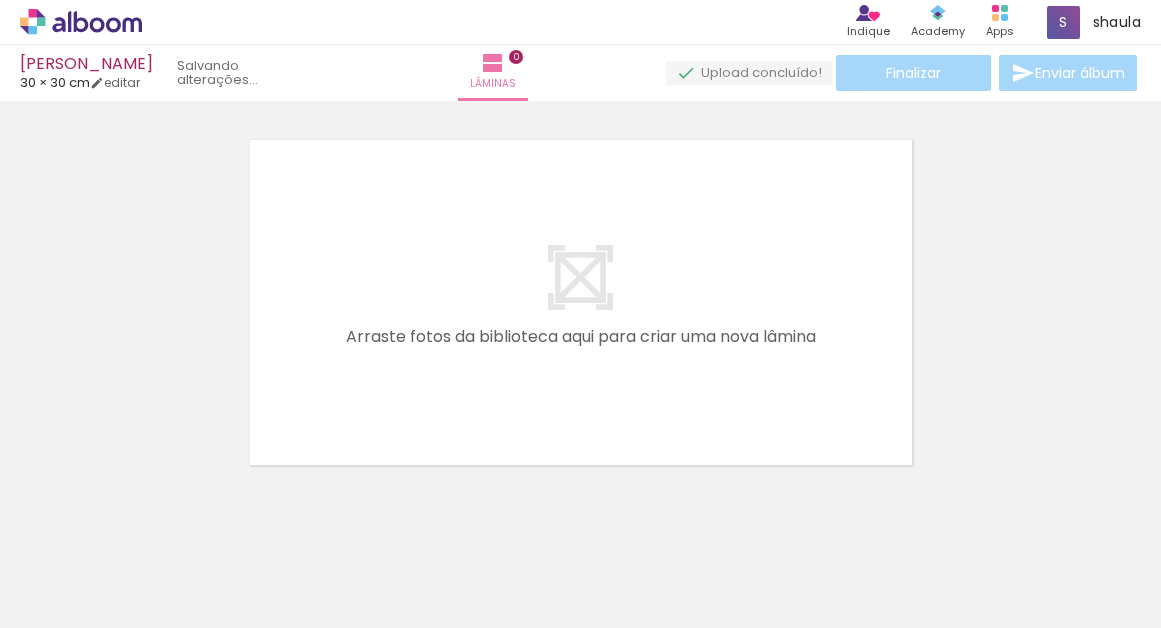 scroll 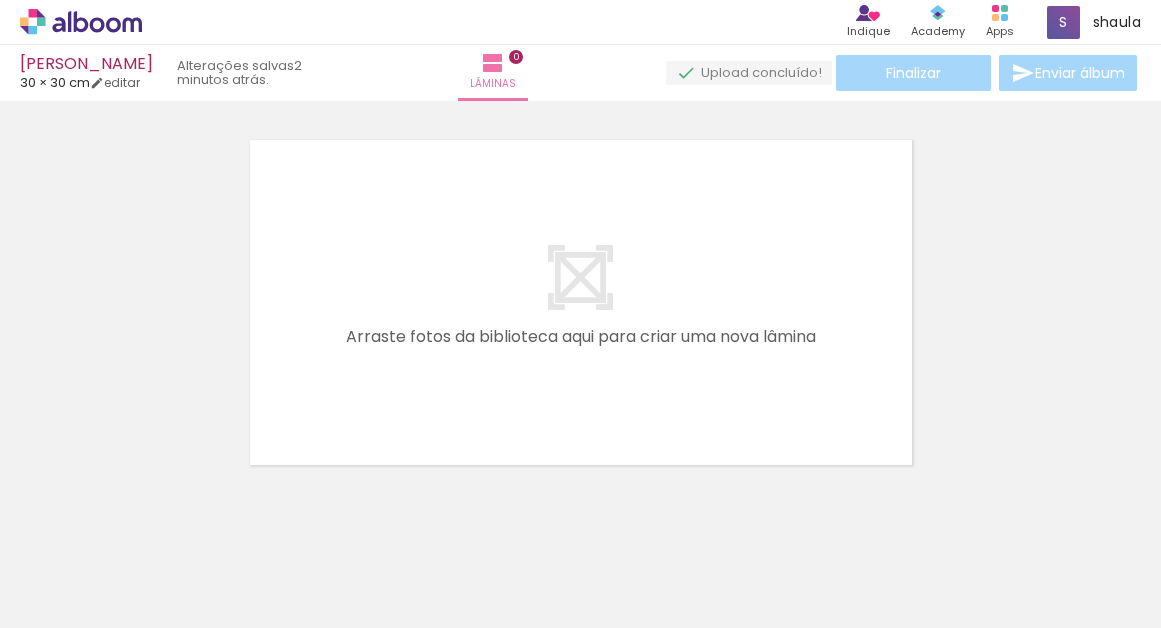 click at bounding box center (144, 565) 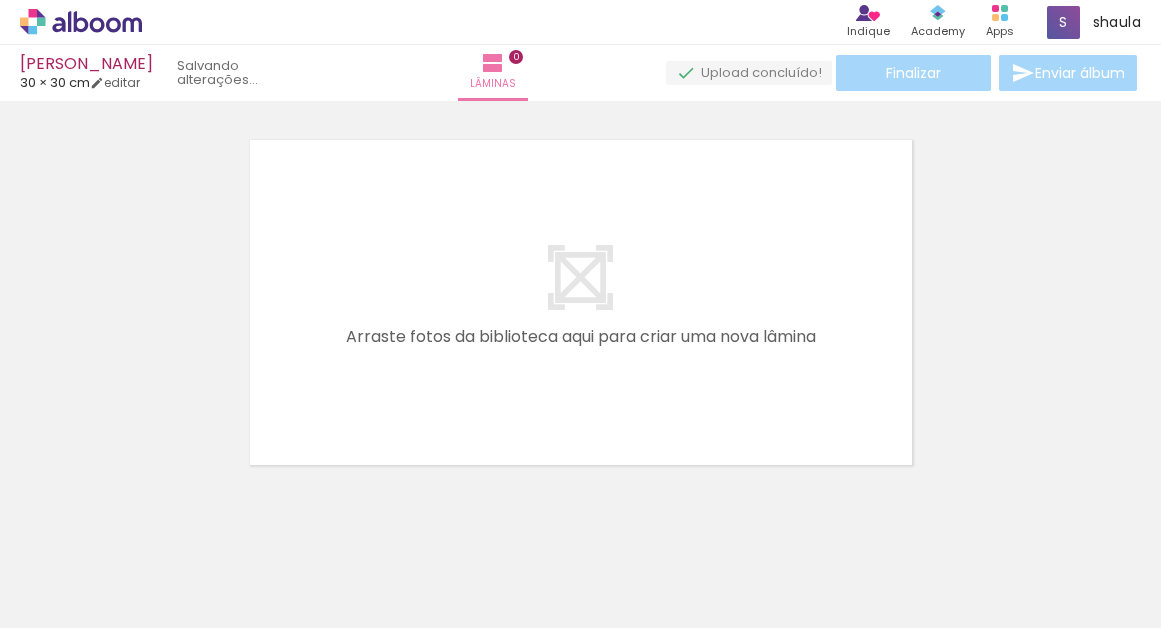 click at bounding box center [268, 520] 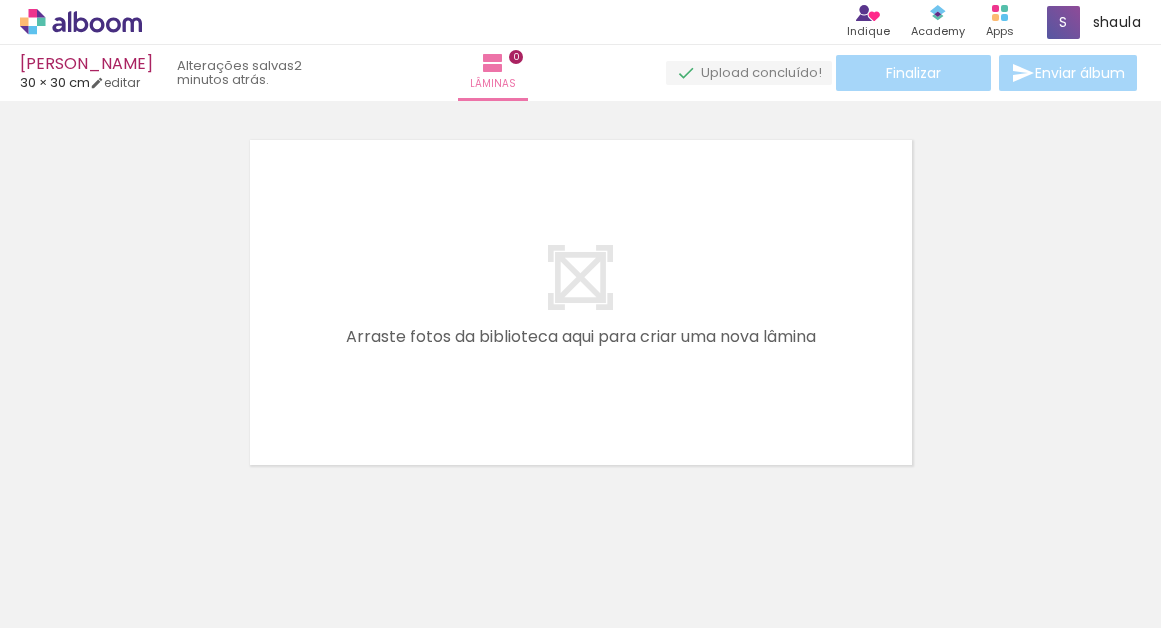 click at bounding box center [144, 565] 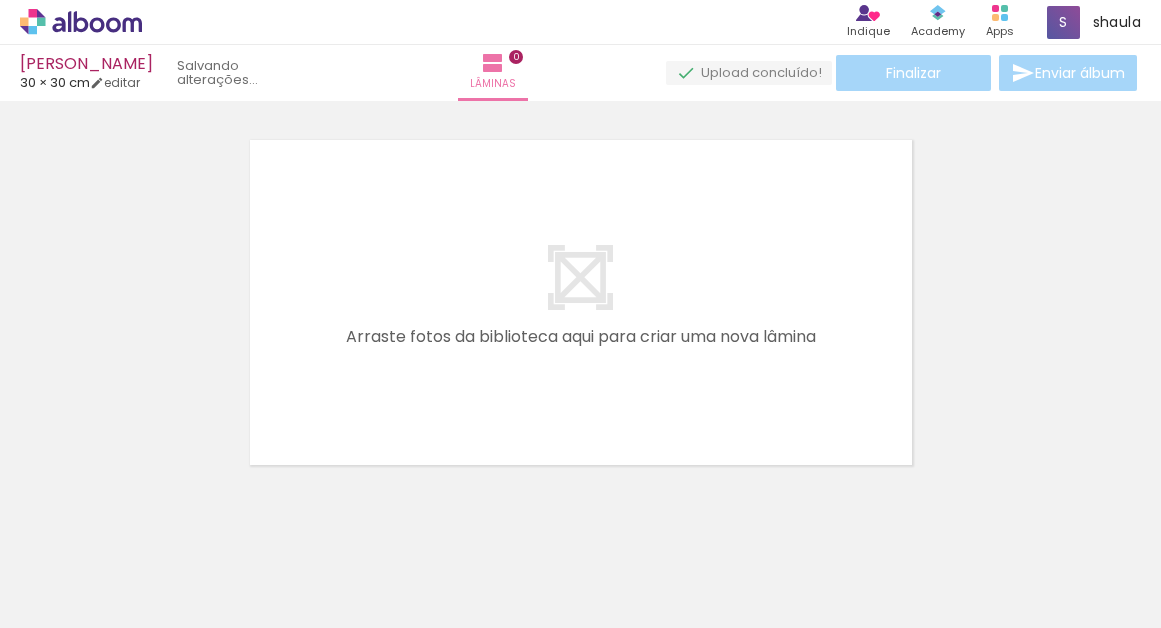 click at bounding box center [268, 520] 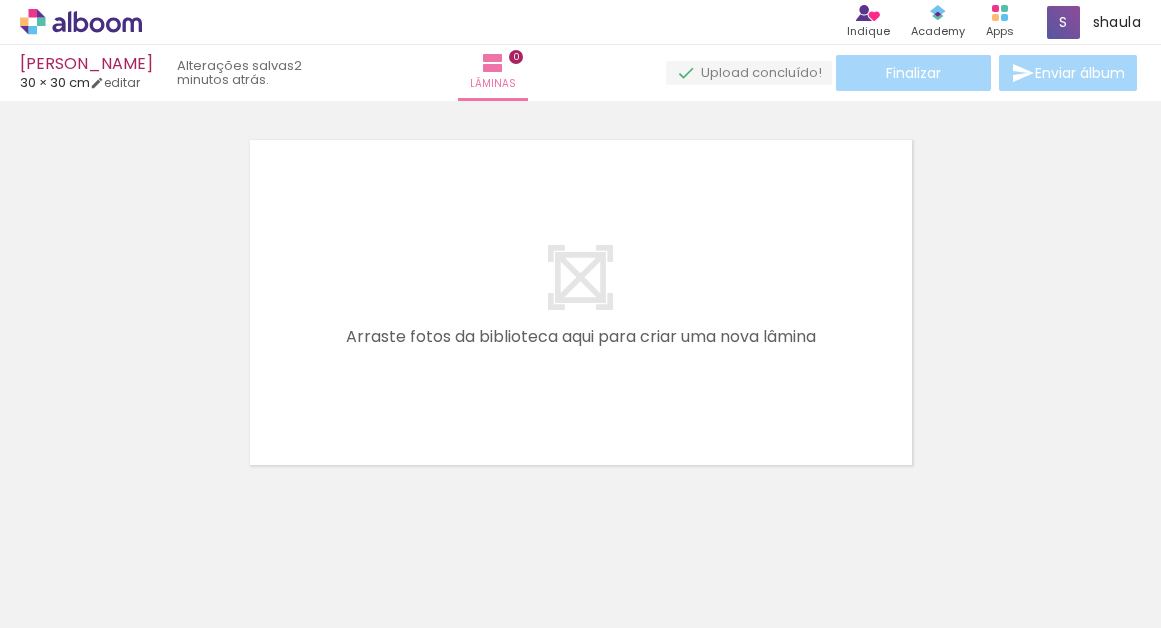 click at bounding box center [144, 565] 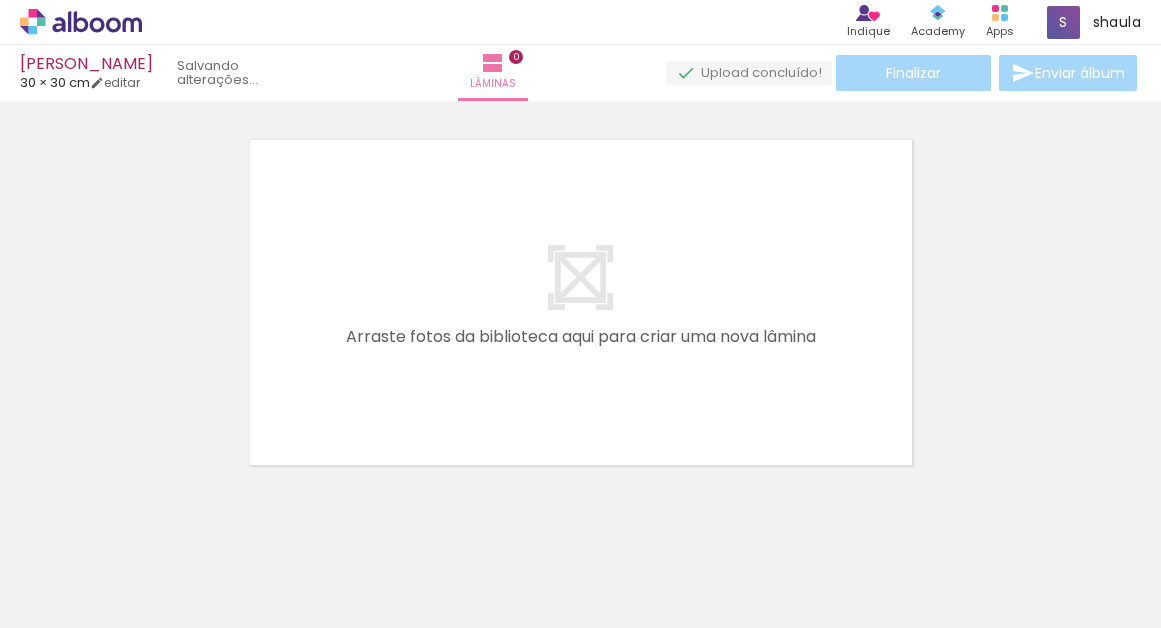 click at bounding box center (268, 520) 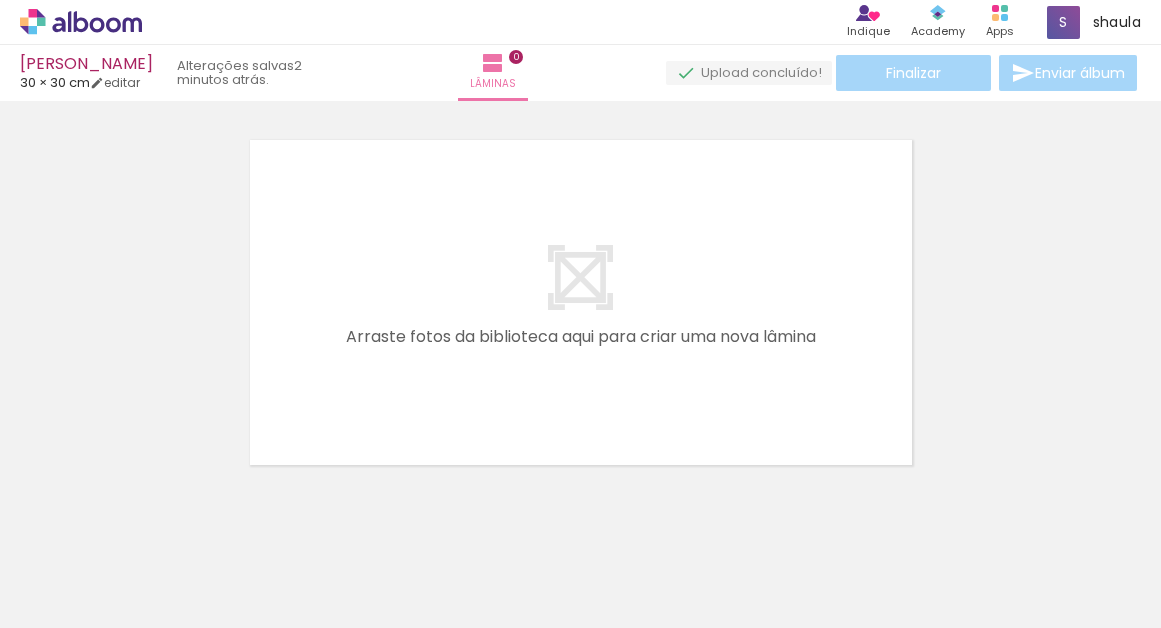 click at bounding box center (144, 565) 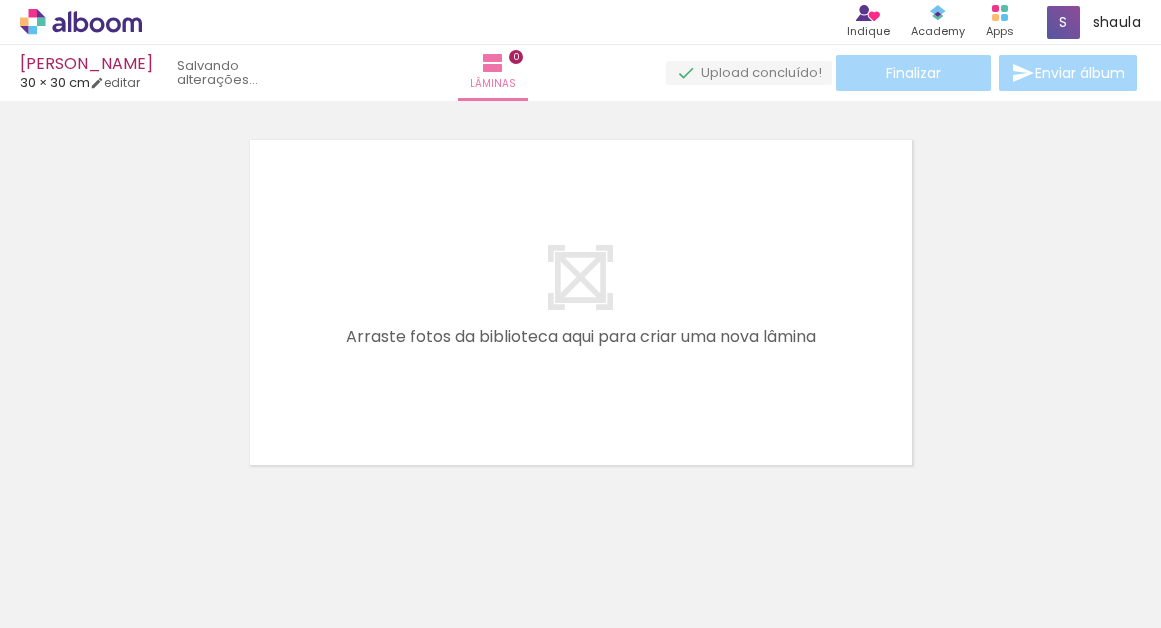 click at bounding box center [268, 520] 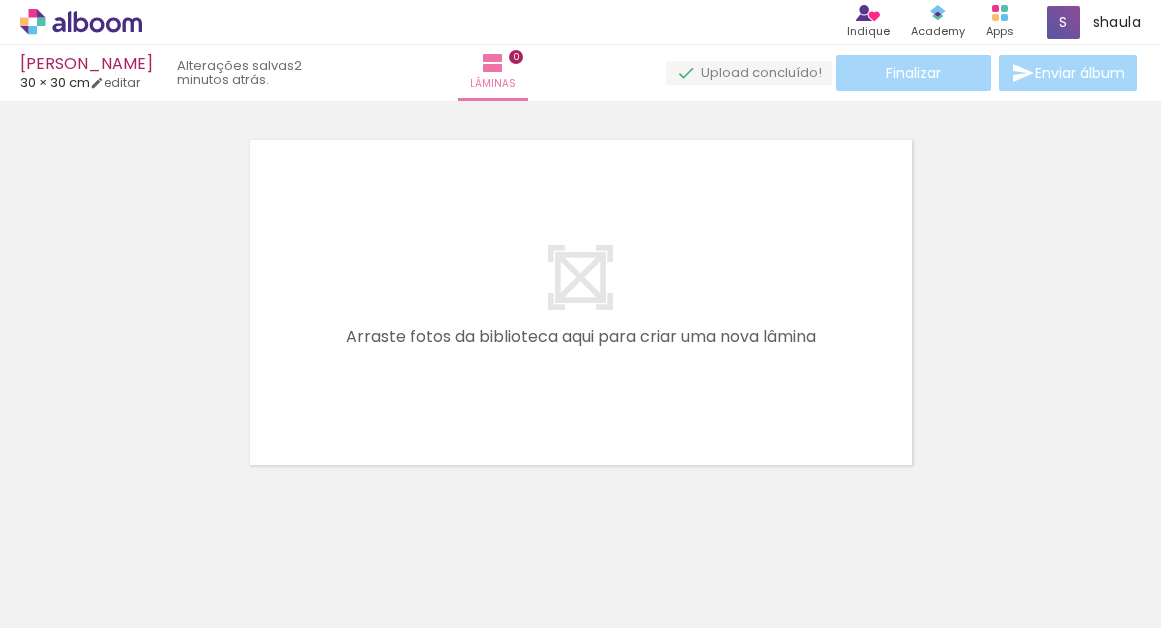 click at bounding box center (144, 565) 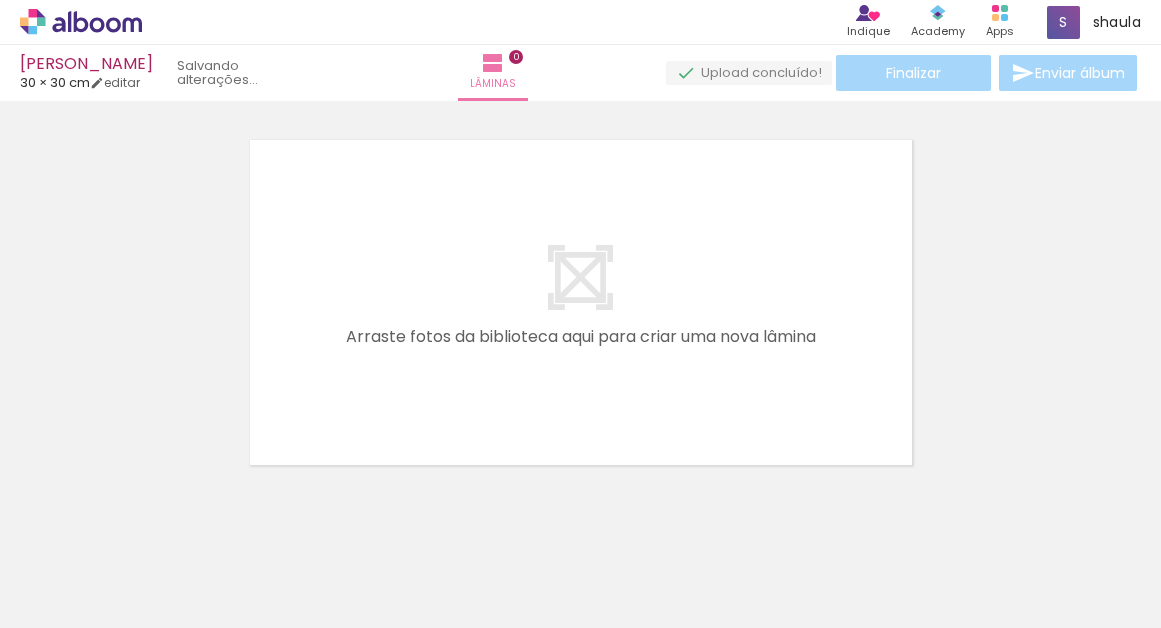click at bounding box center (268, 520) 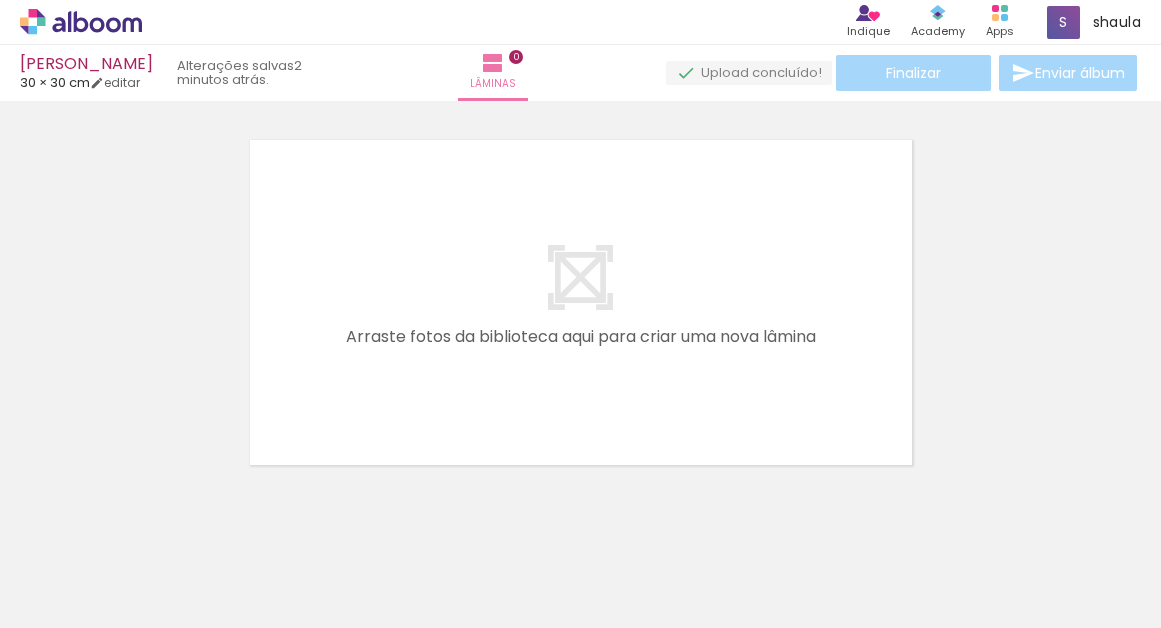 click at bounding box center [144, 565] 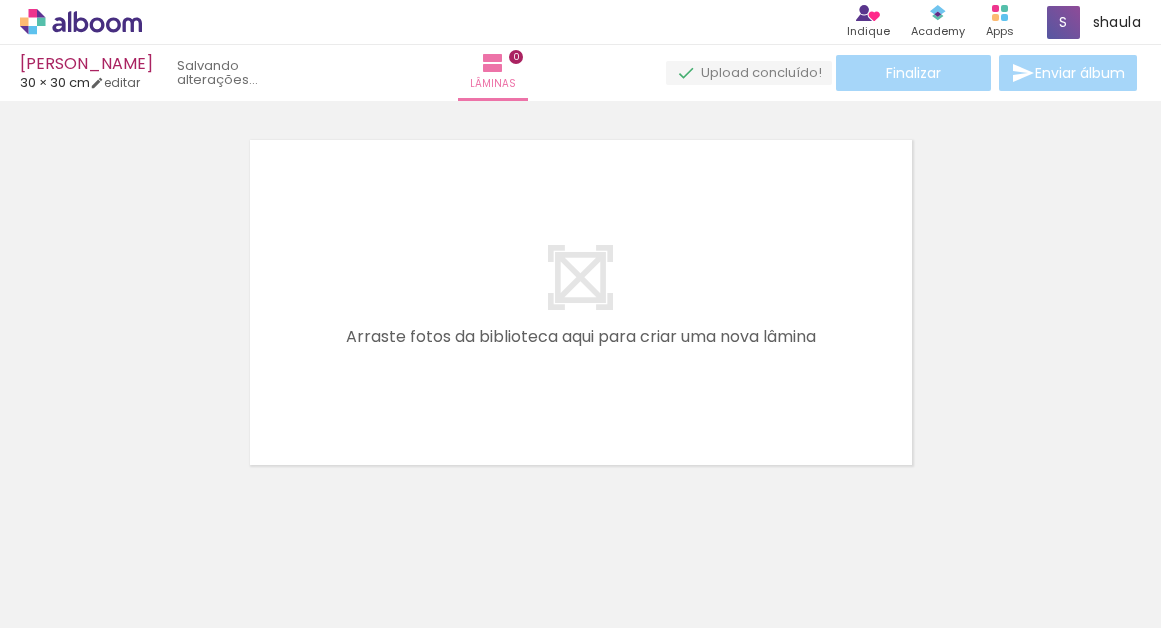click at bounding box center [268, 520] 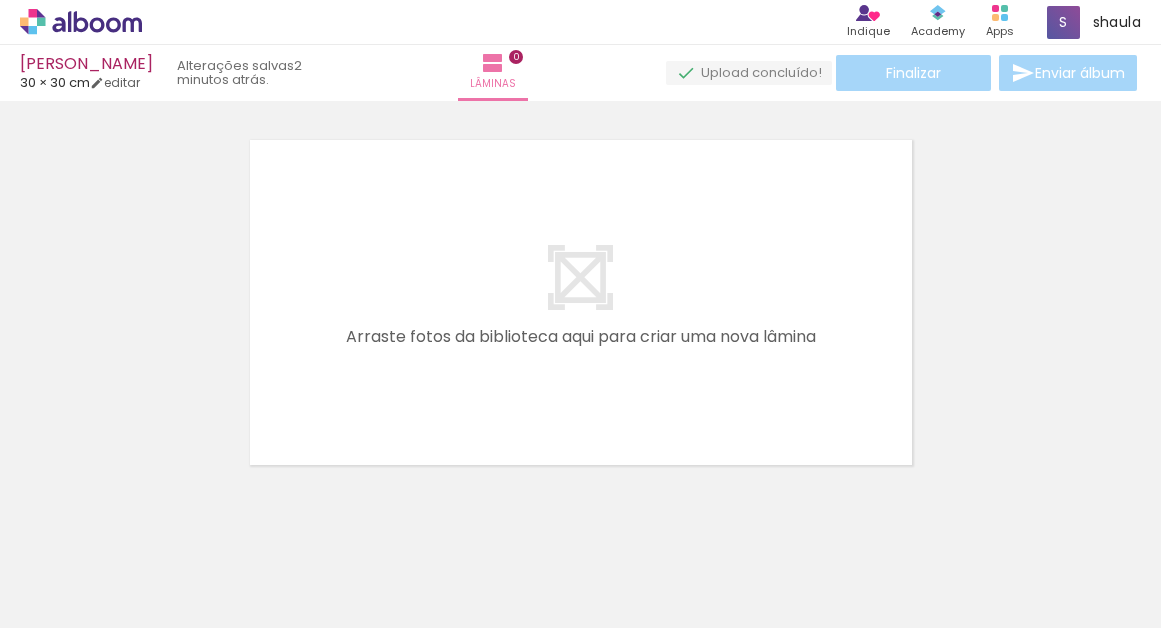 click at bounding box center (144, 565) 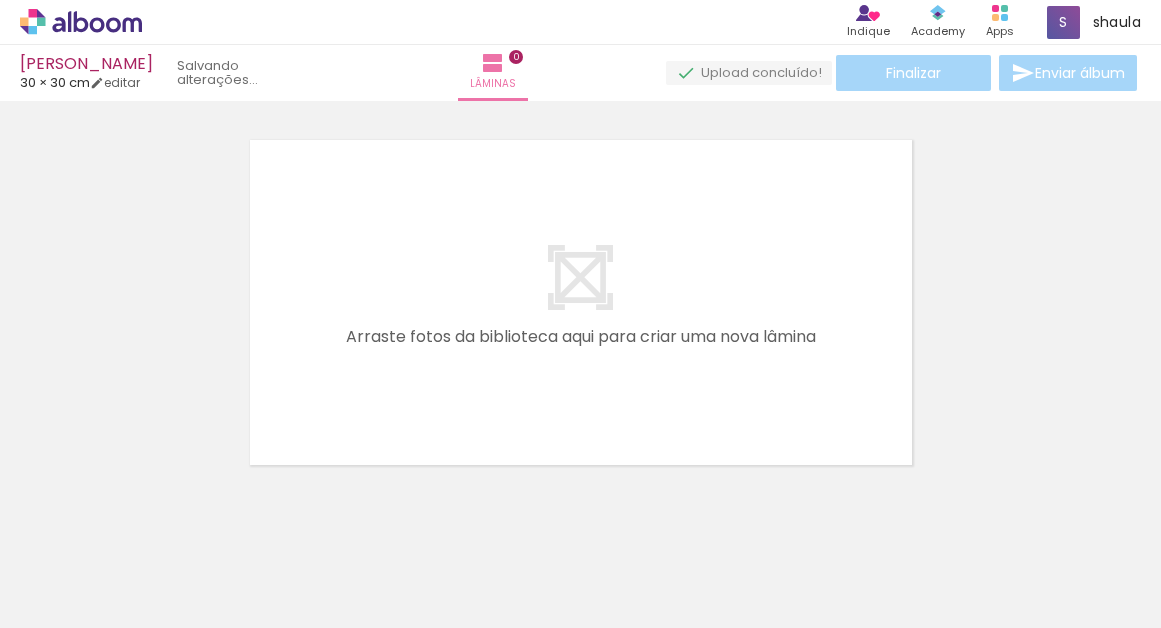 click at bounding box center [268, 520] 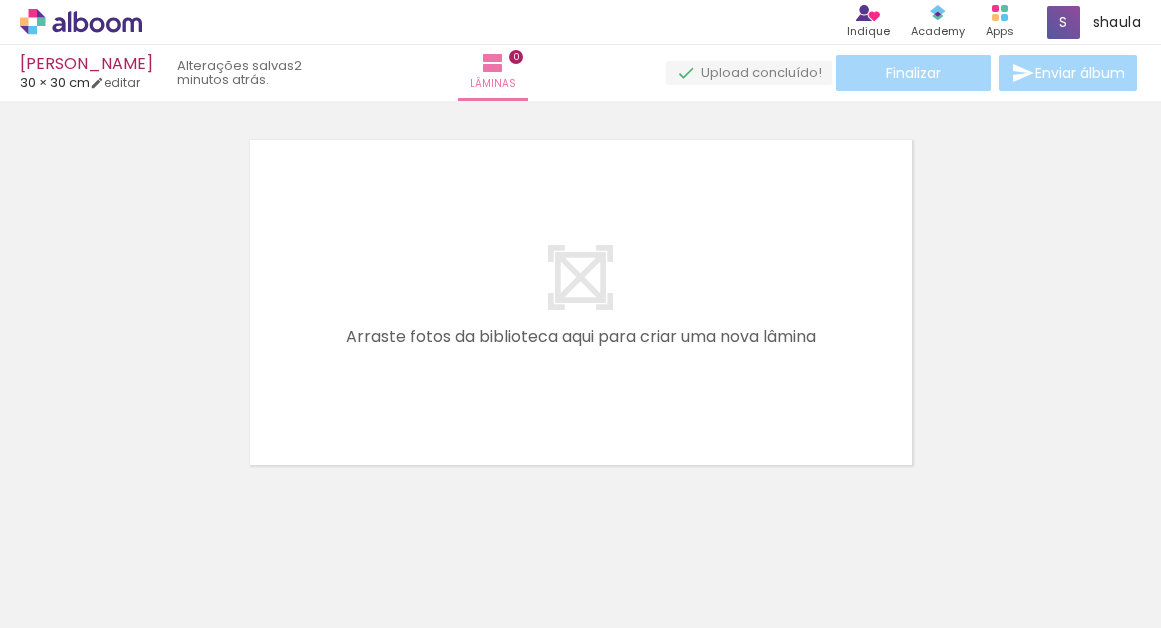 click at bounding box center (144, 565) 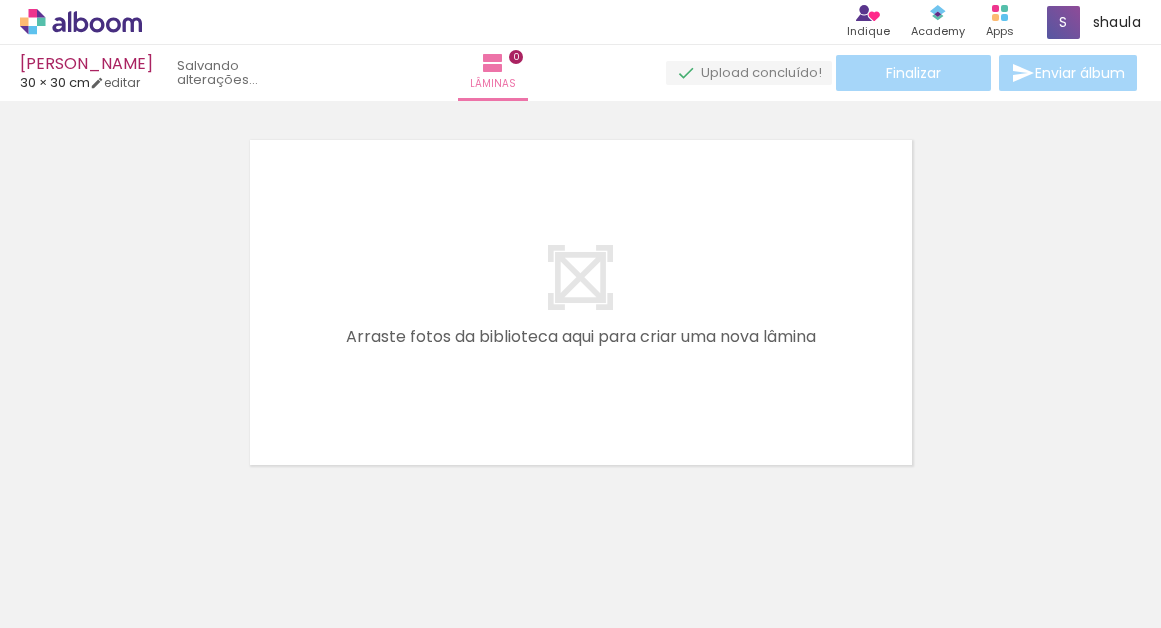 click at bounding box center [268, 520] 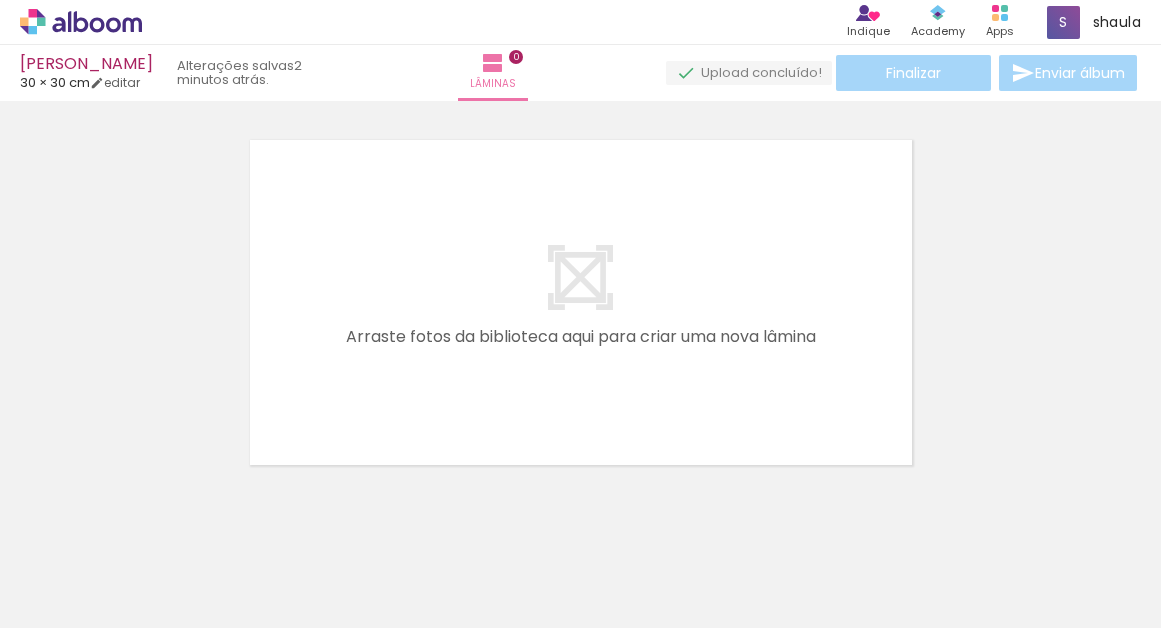 click at bounding box center (144, 565) 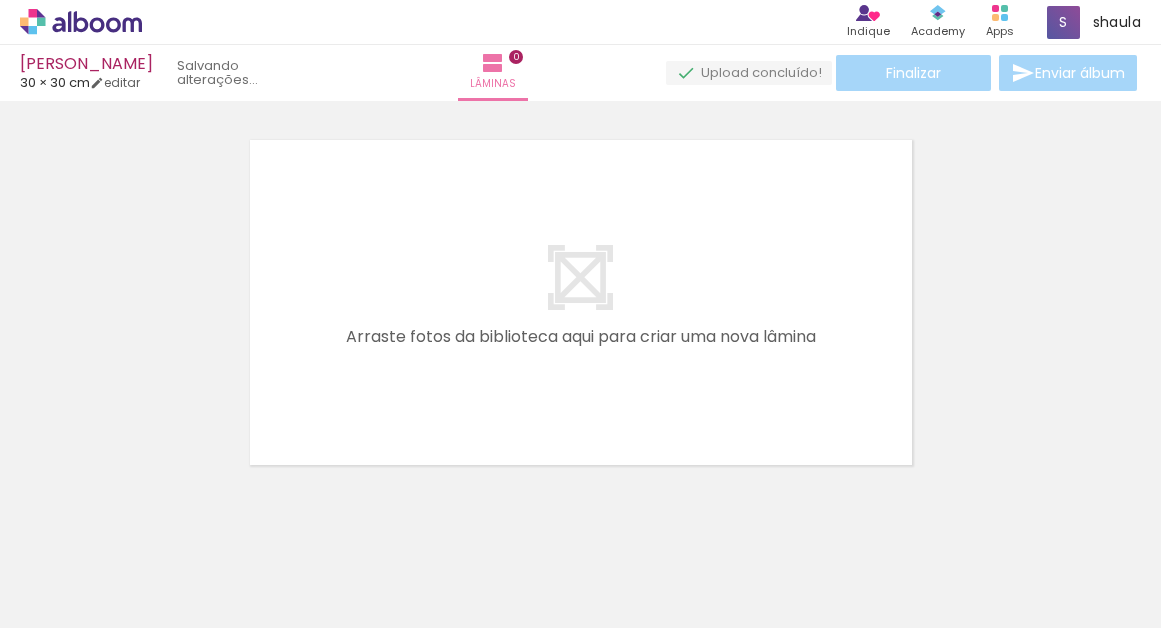 click at bounding box center (268, 520) 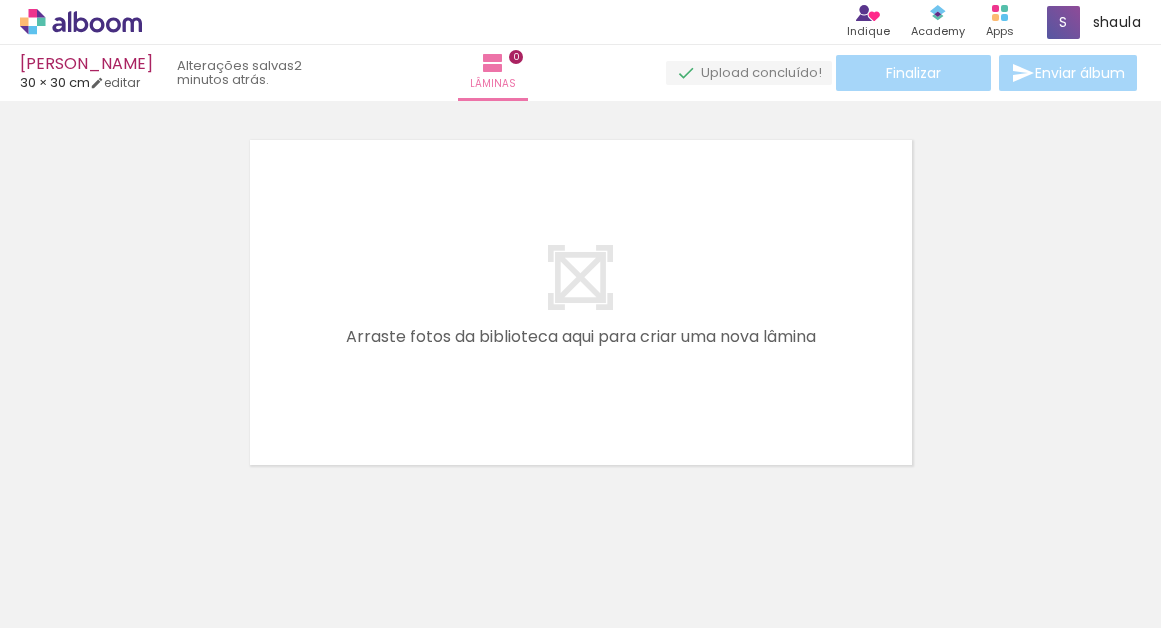 click at bounding box center (144, 565) 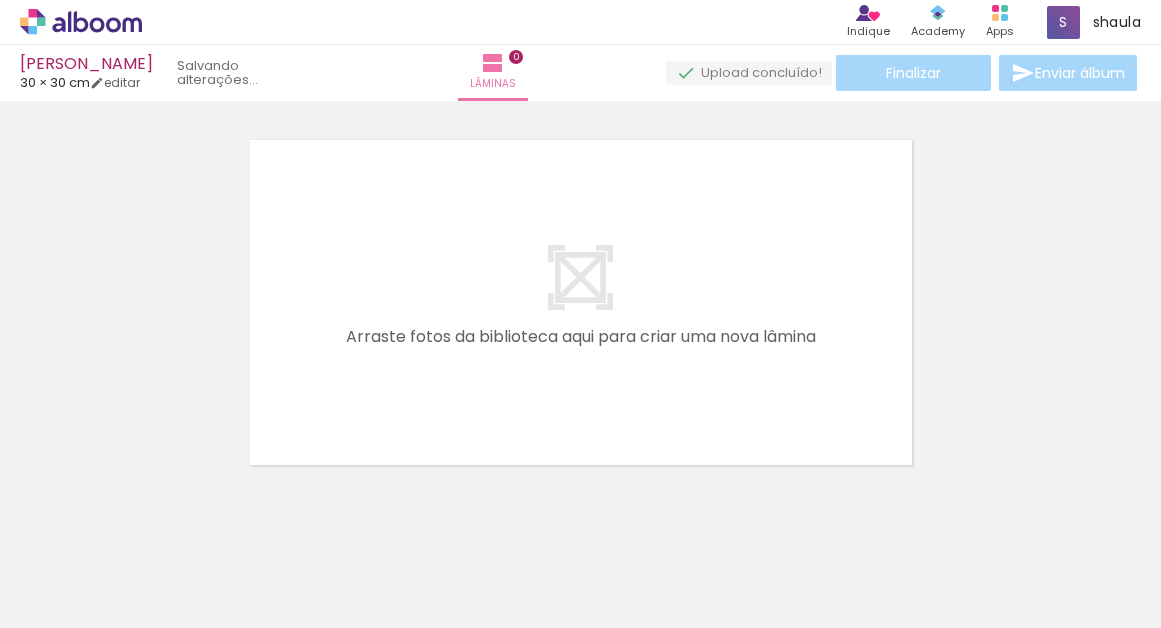 click at bounding box center (268, 520) 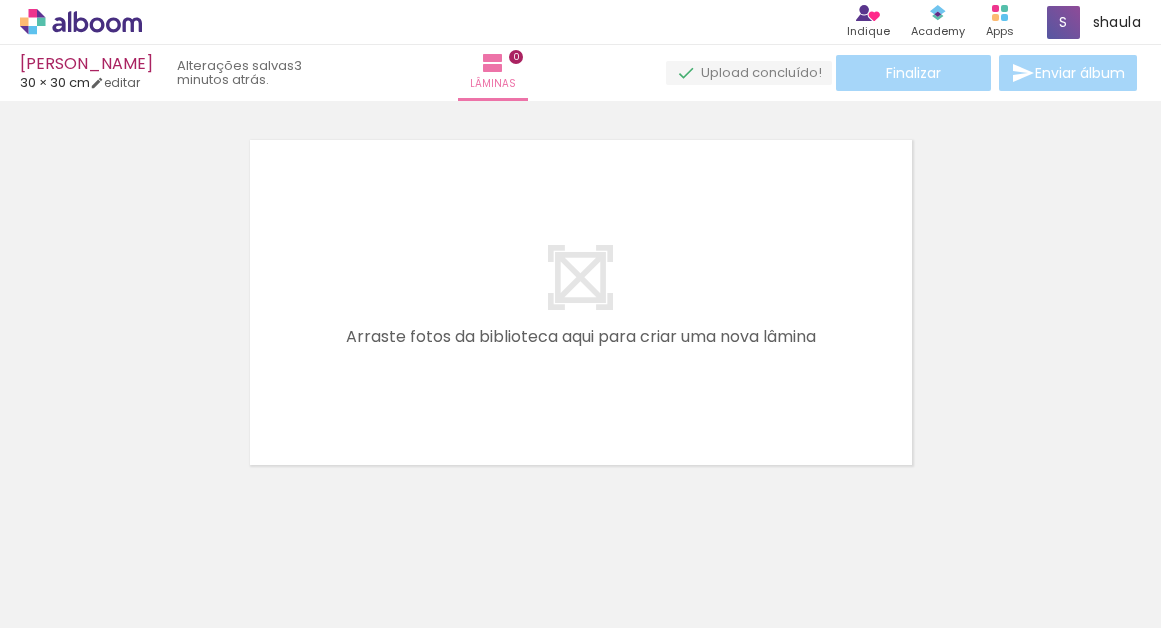 click at bounding box center (144, 565) 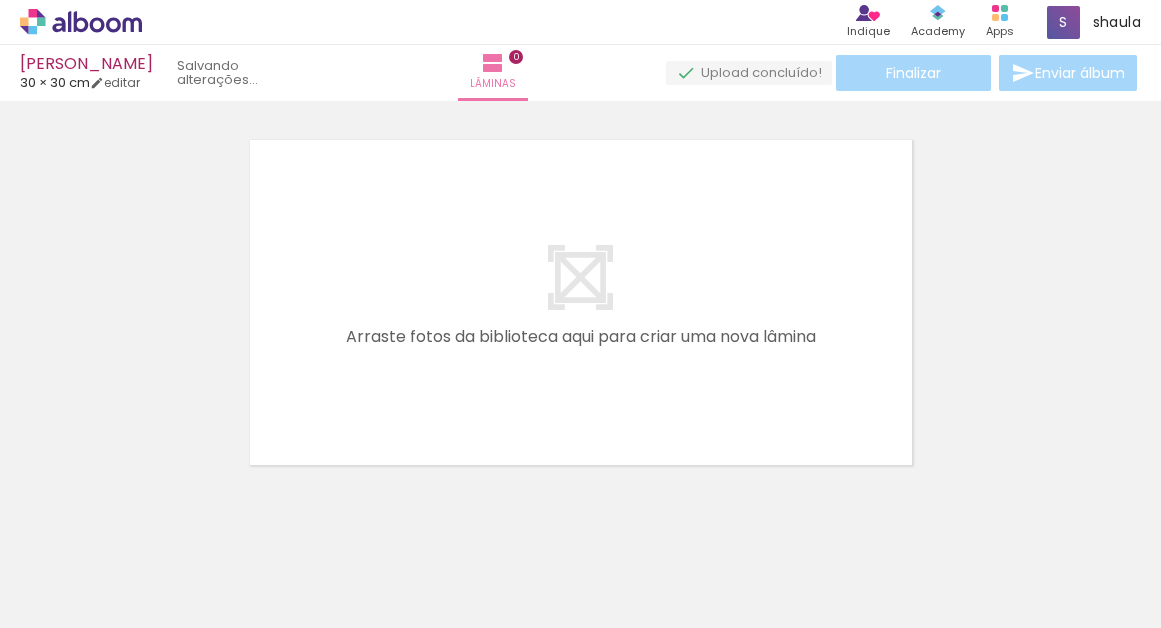 click at bounding box center (144, 565) 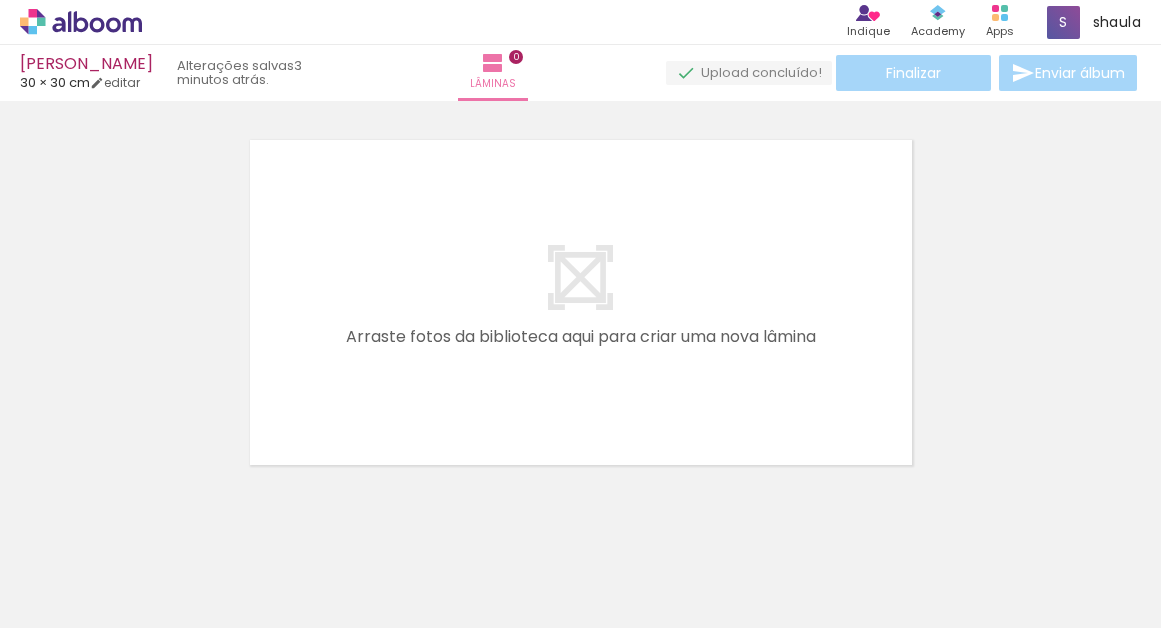click at bounding box center [144, 565] 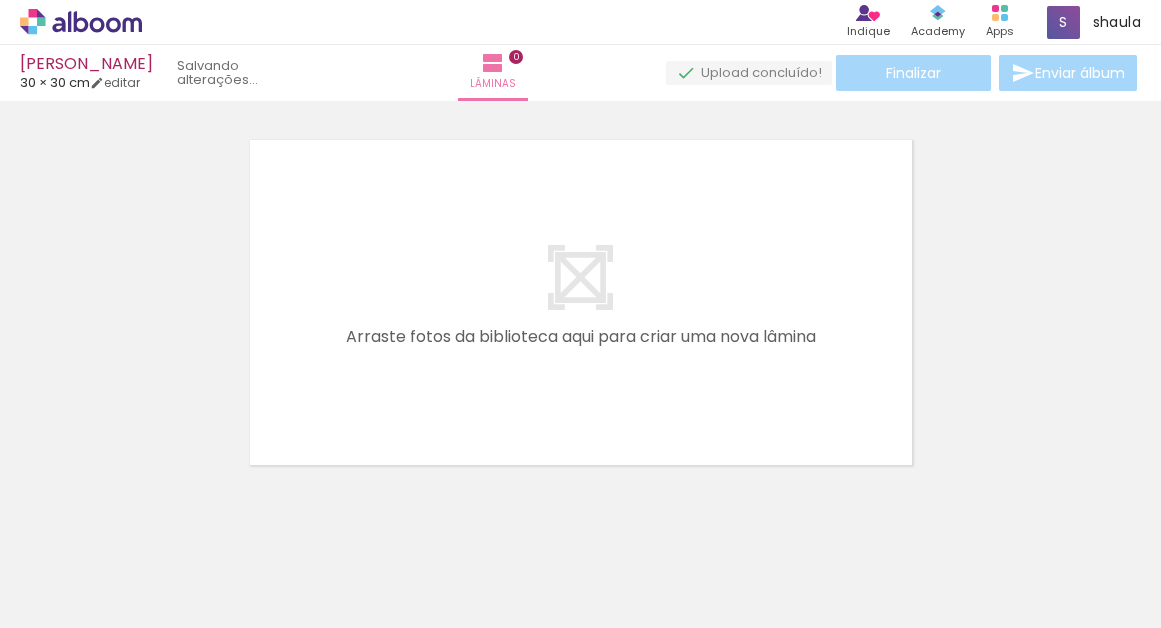 click at bounding box center [268, 520] 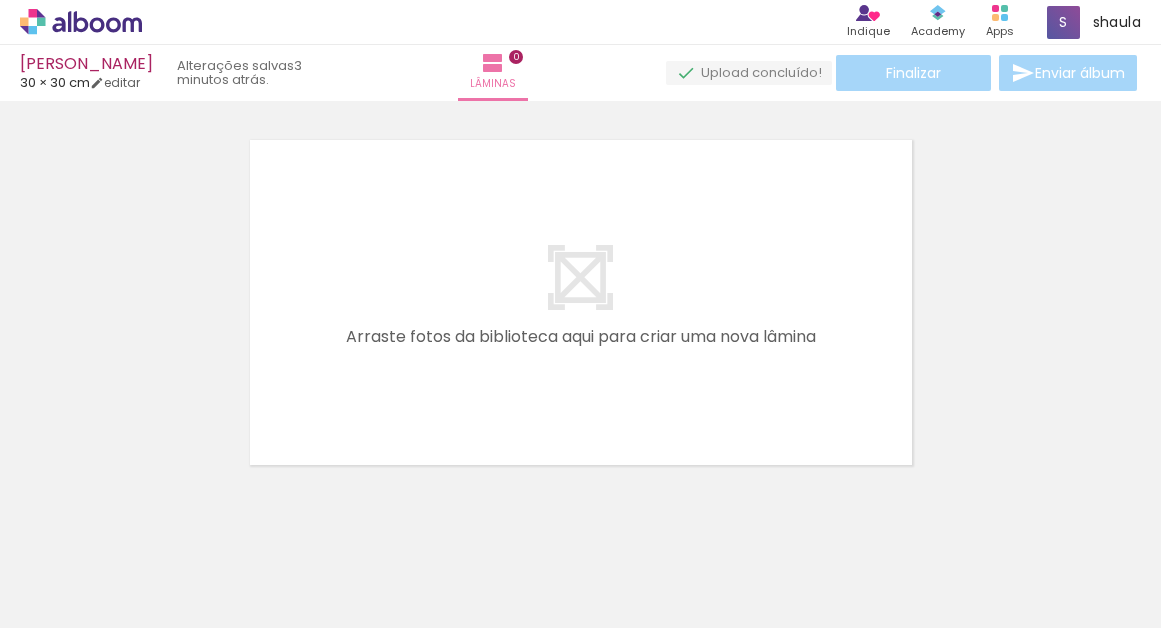 click at bounding box center (144, 565) 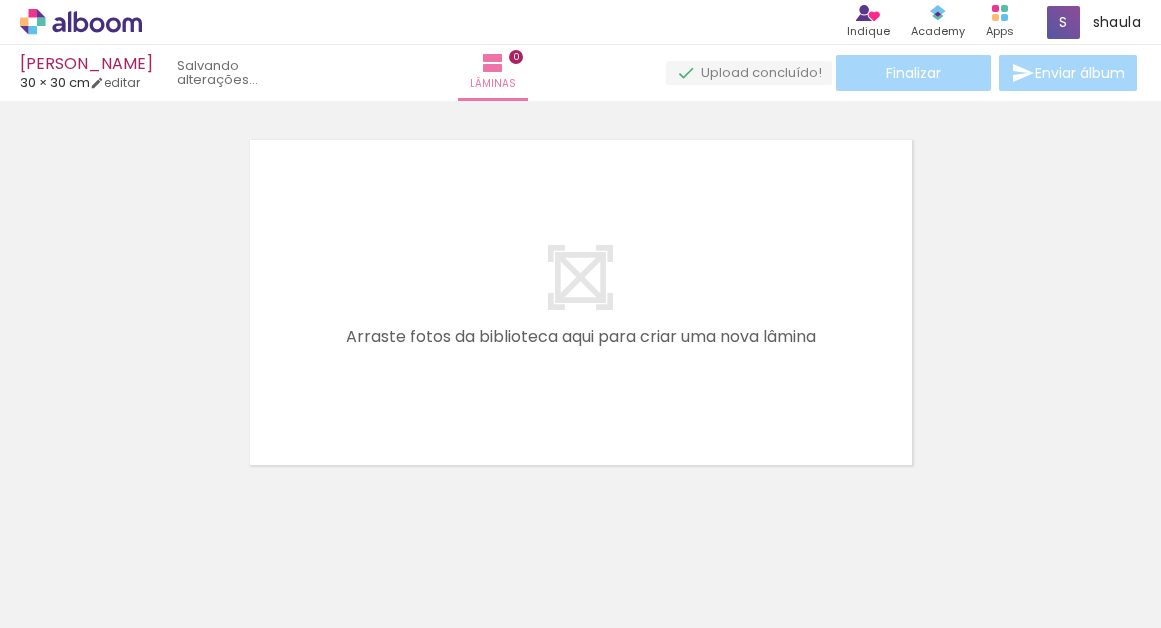 click at bounding box center [268, 520] 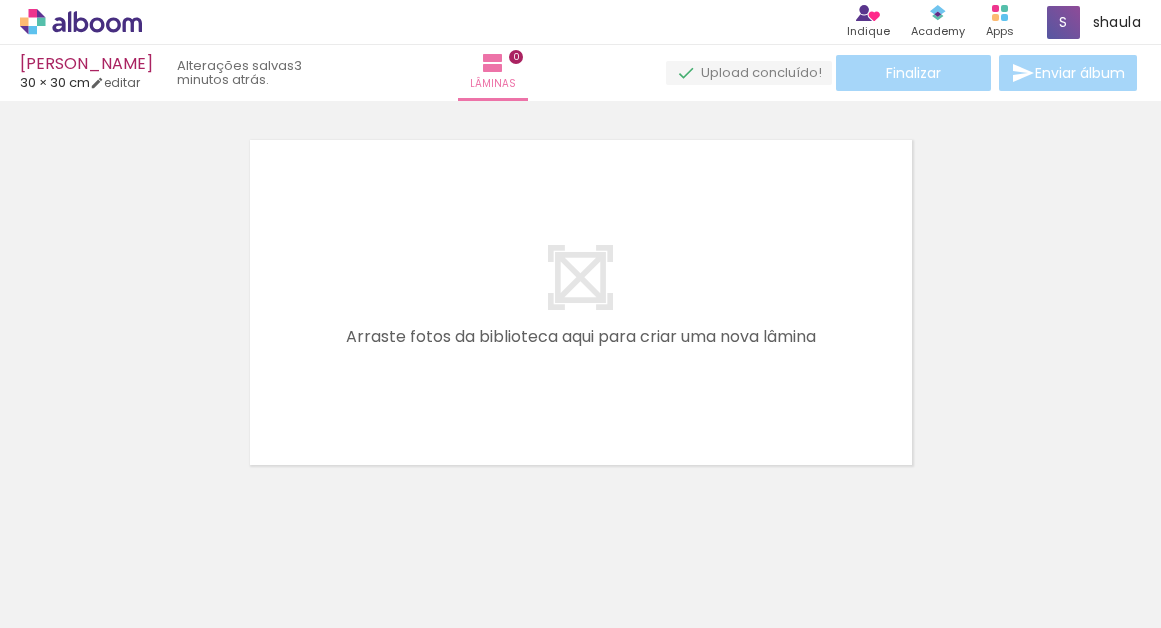 click at bounding box center (268, 520) 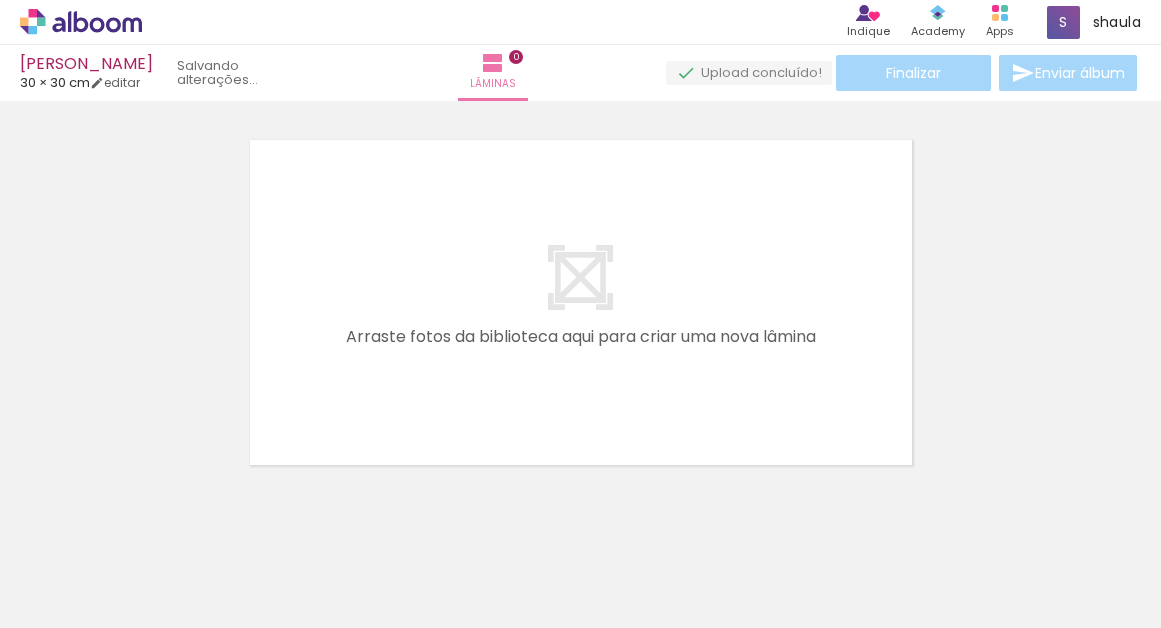 click at bounding box center [144, 565] 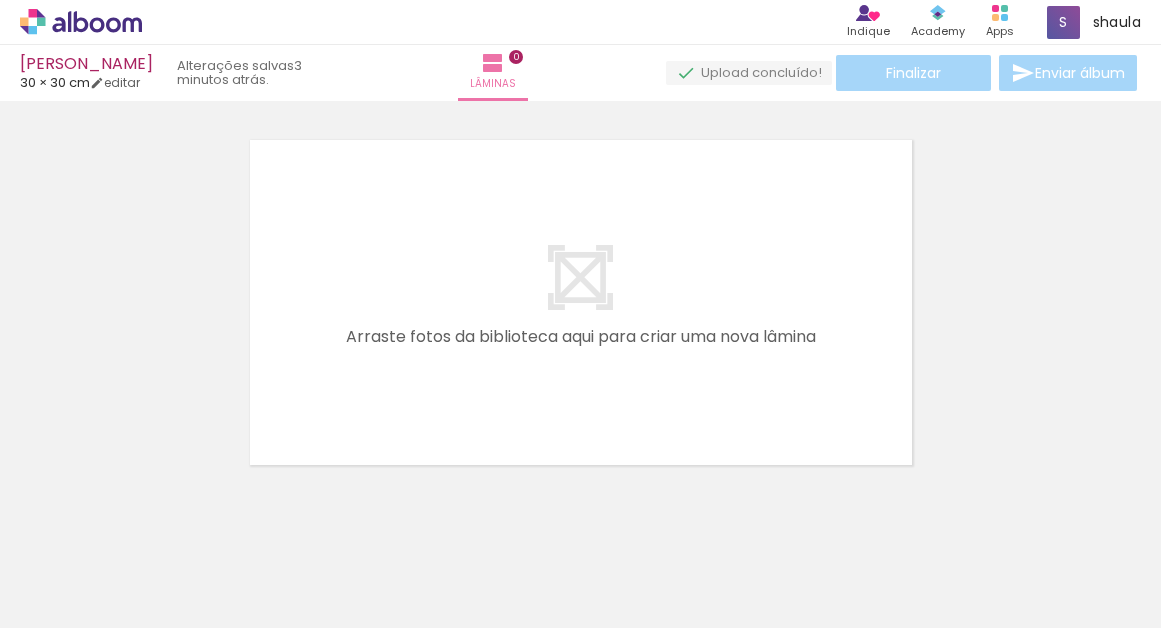 click at bounding box center (144, 565) 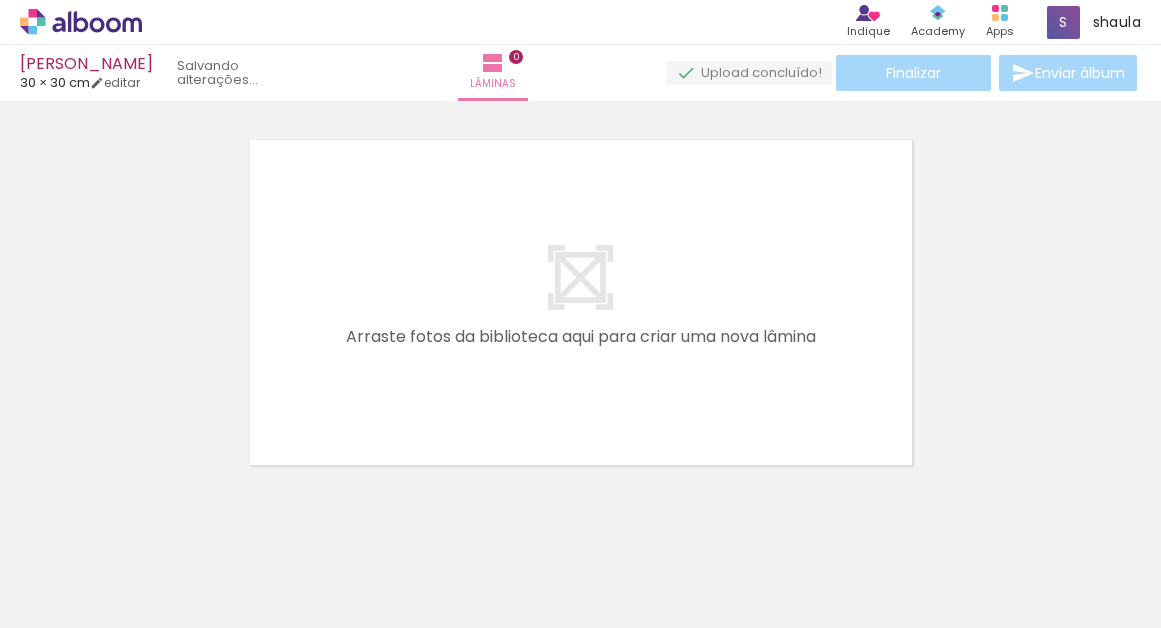 click at bounding box center [268, 520] 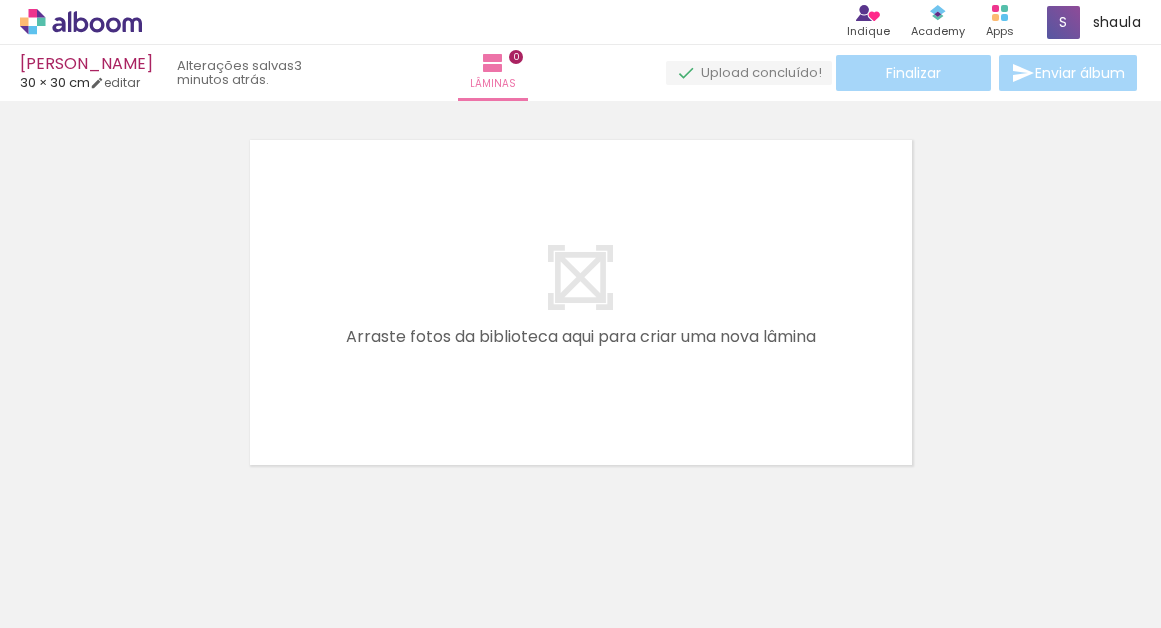 click at bounding box center [144, 565] 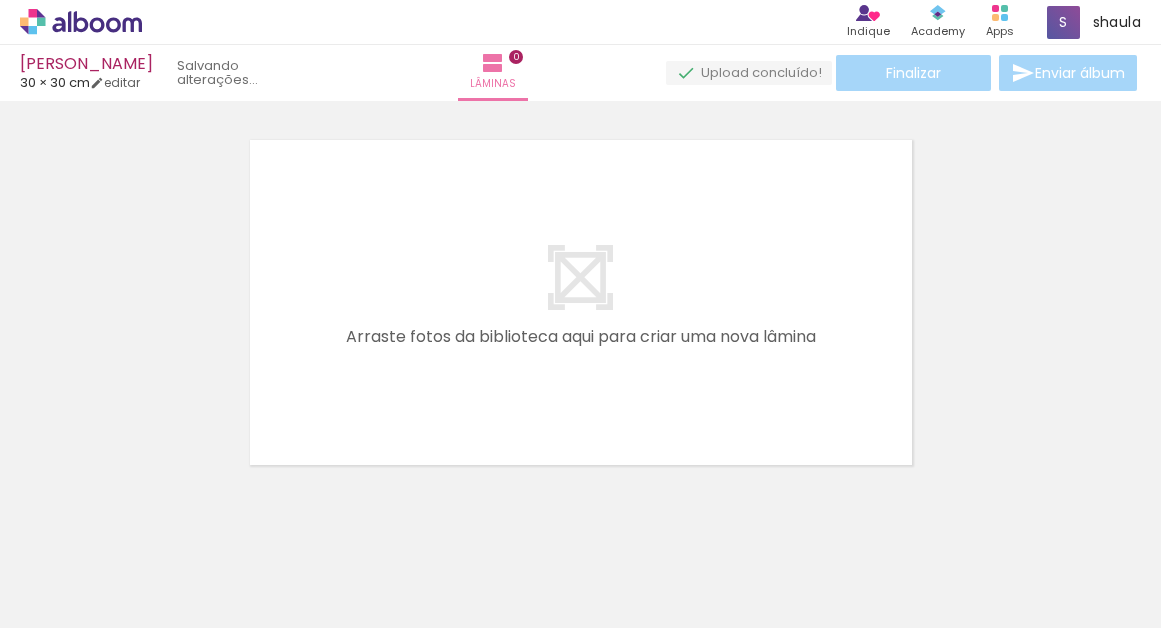 click at bounding box center [268, 520] 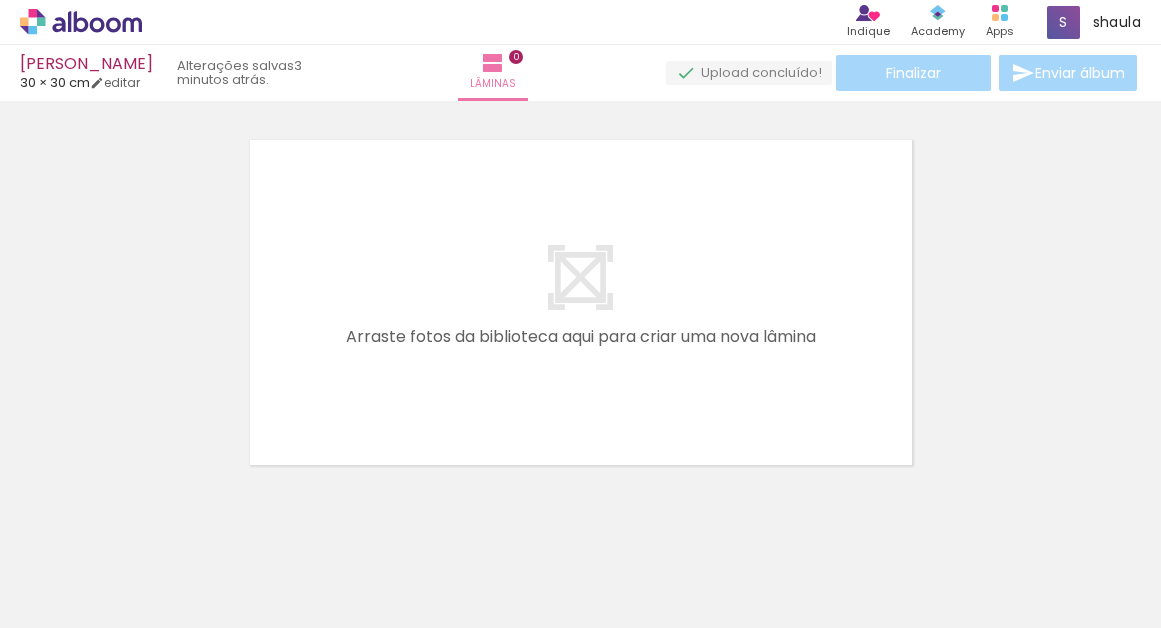 click at bounding box center [144, 565] 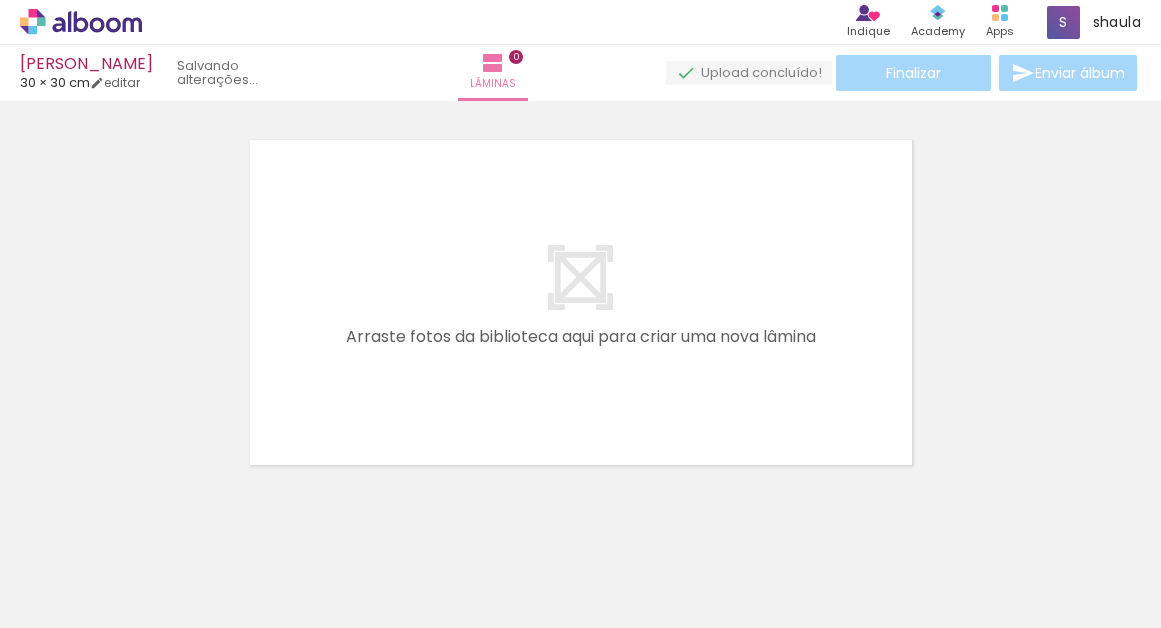 click at bounding box center (268, 520) 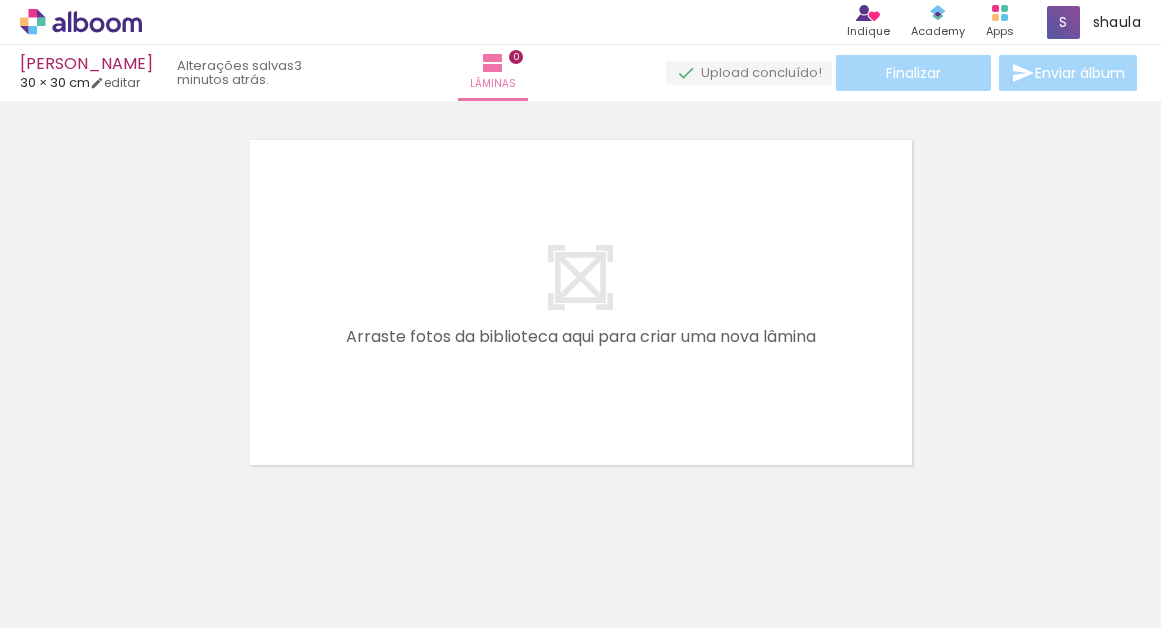 click at bounding box center (144, 565) 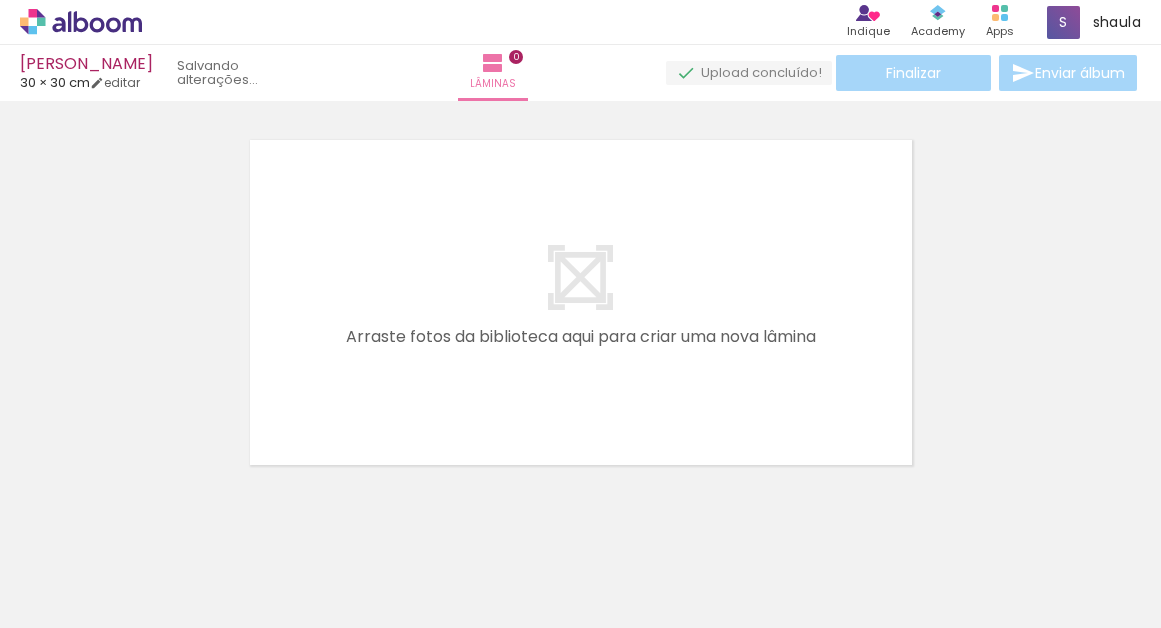 click at bounding box center [268, 520] 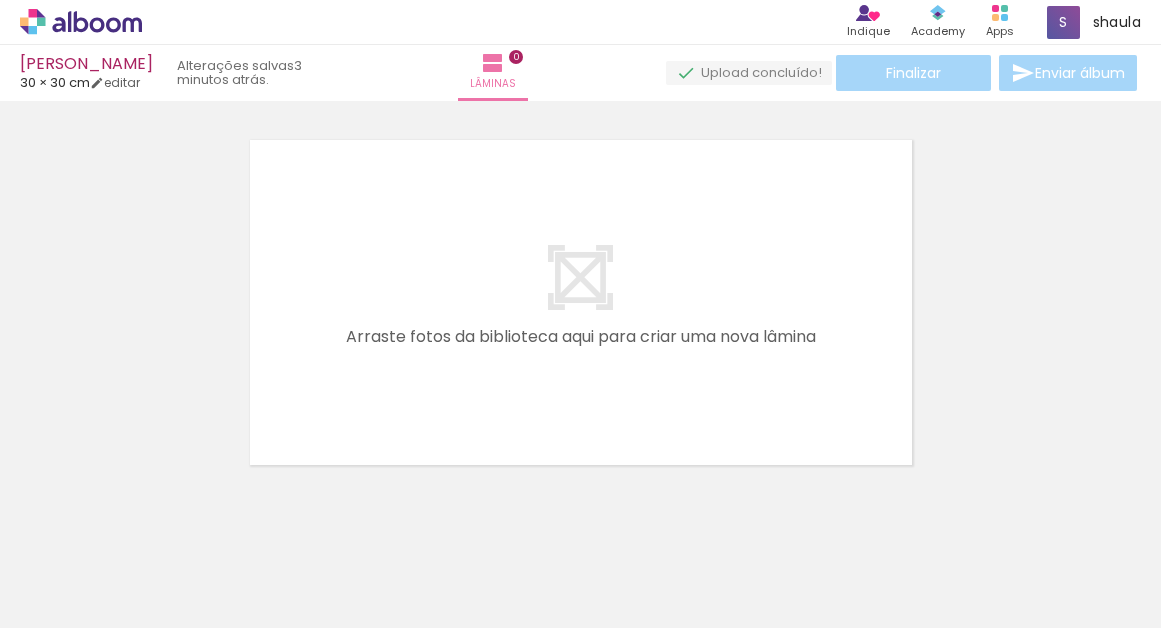 click at bounding box center [144, 565] 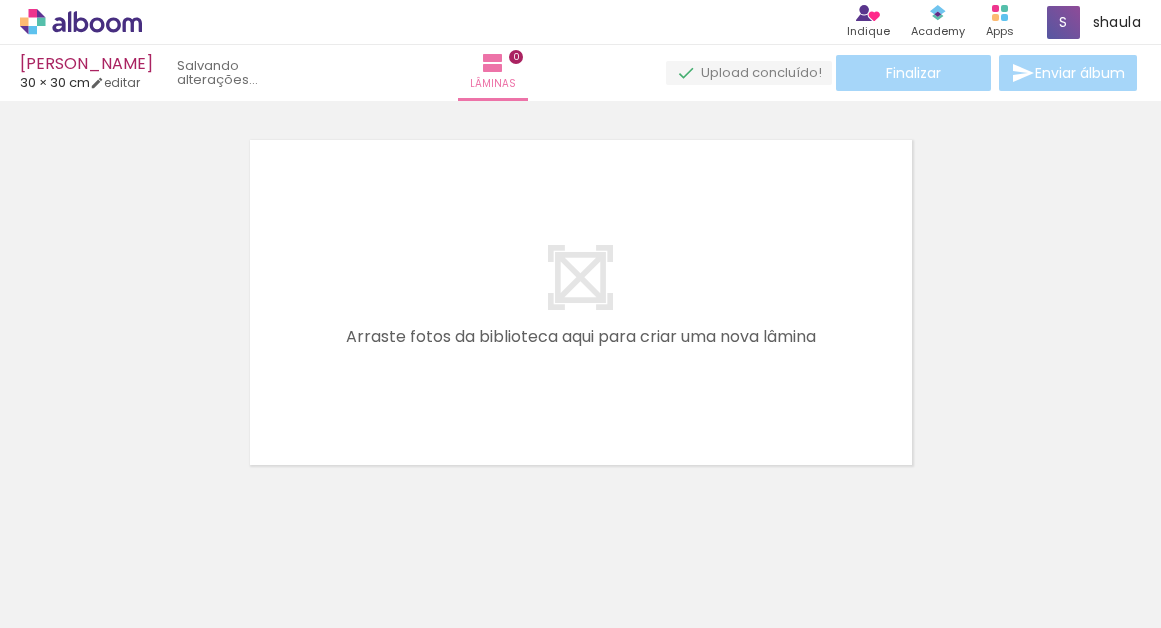 click at bounding box center (268, 520) 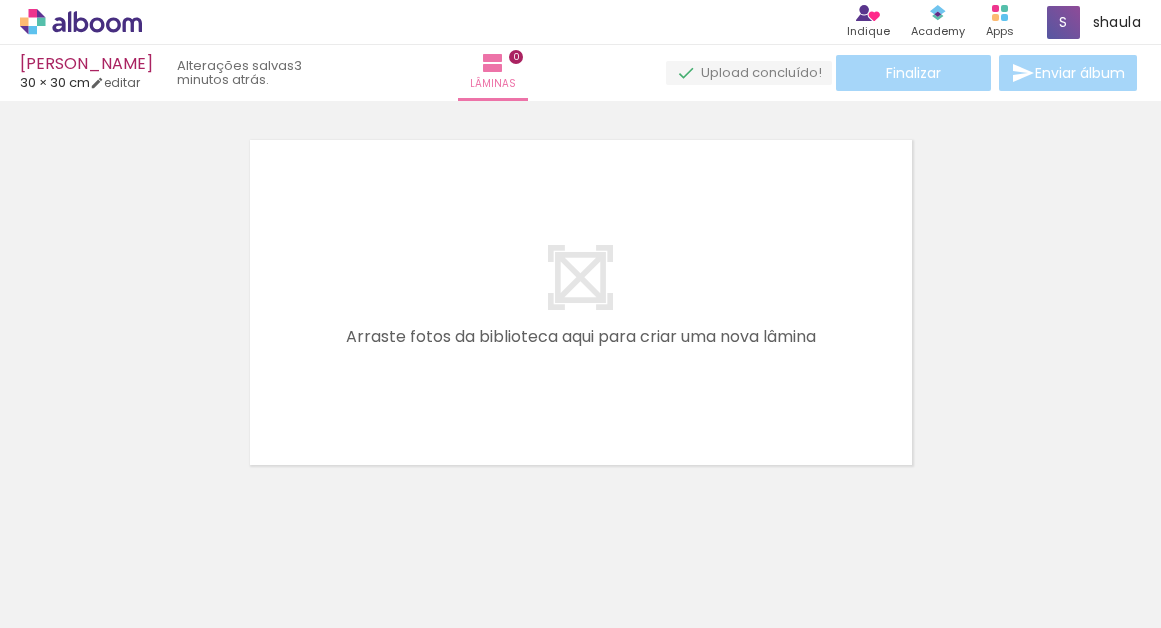 click at bounding box center (144, 565) 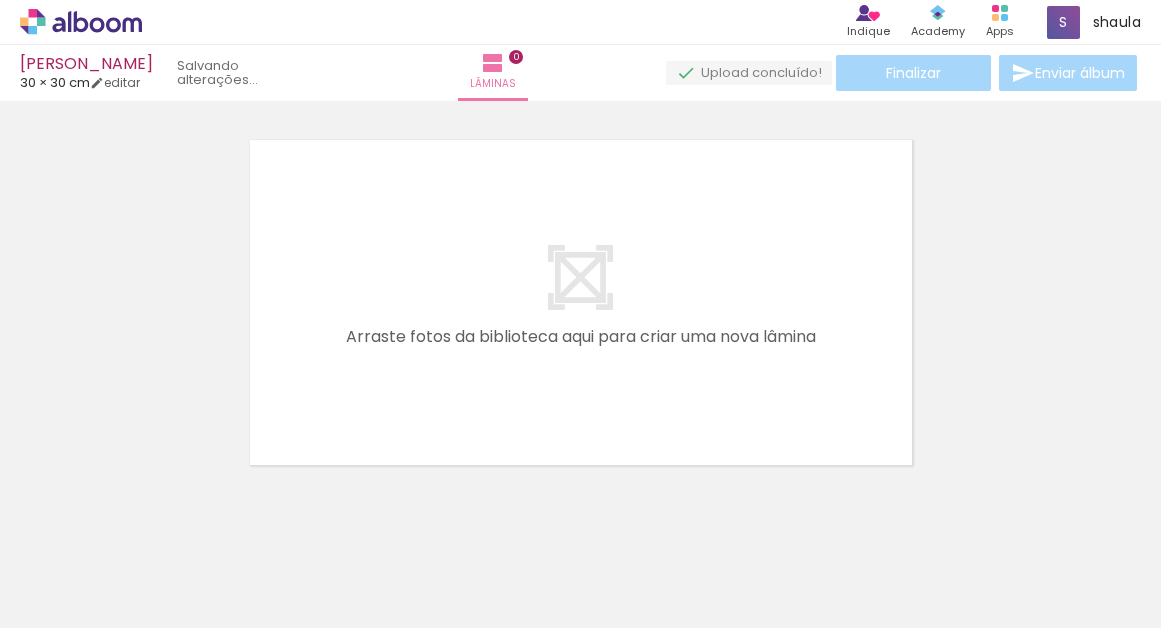 click at bounding box center [268, 520] 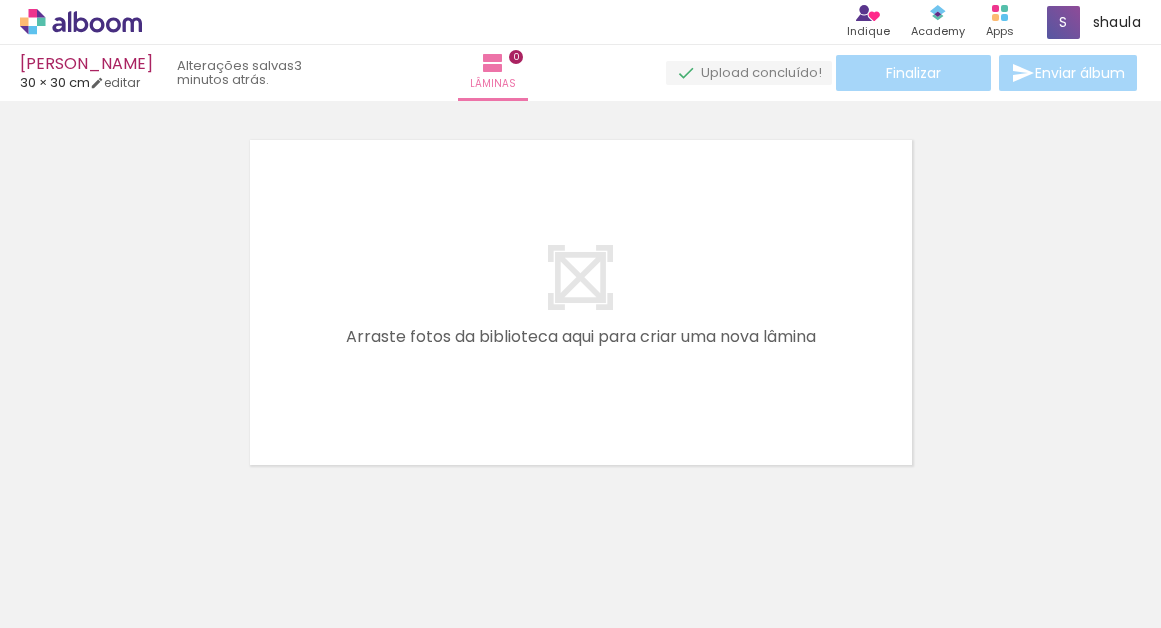 click at bounding box center [144, 565] 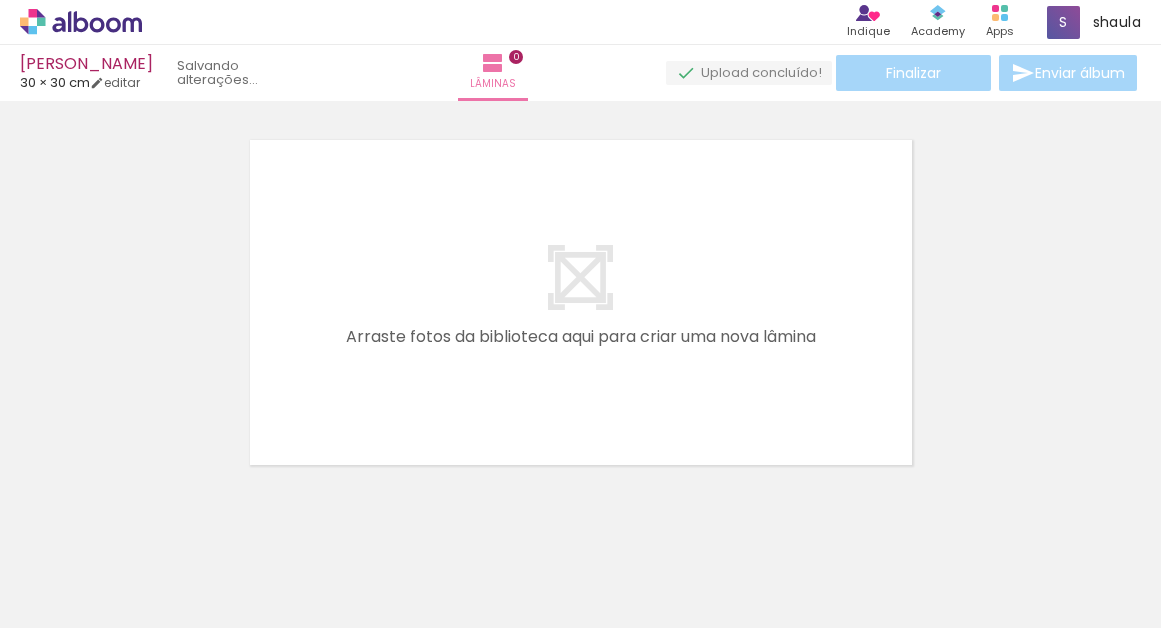 click at bounding box center (268, 520) 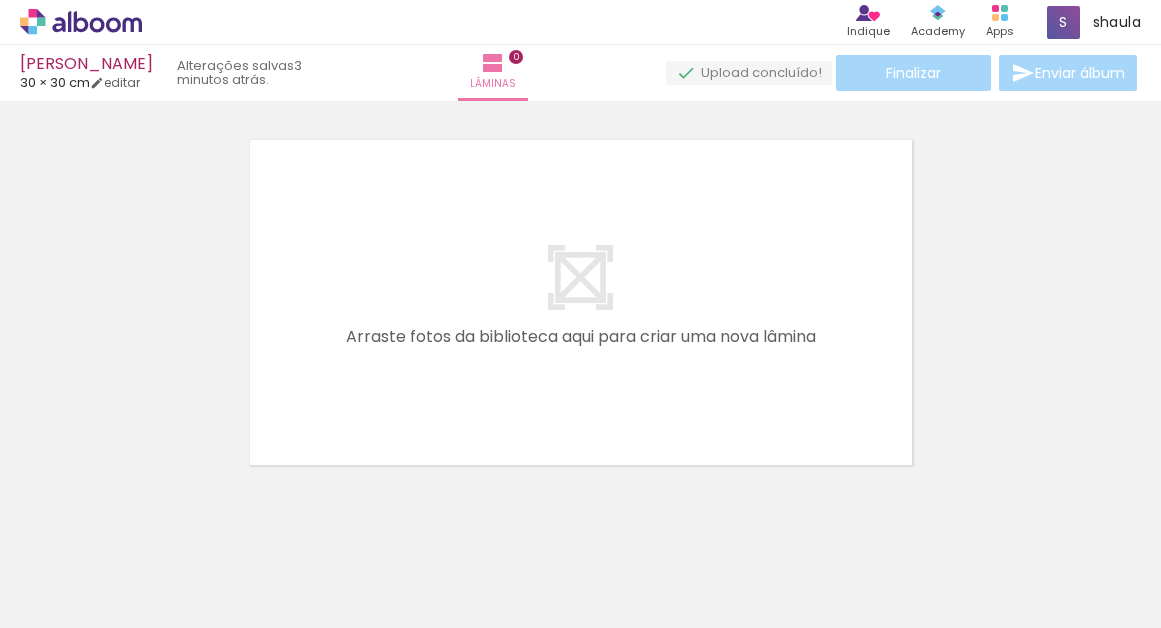 click at bounding box center (144, 565) 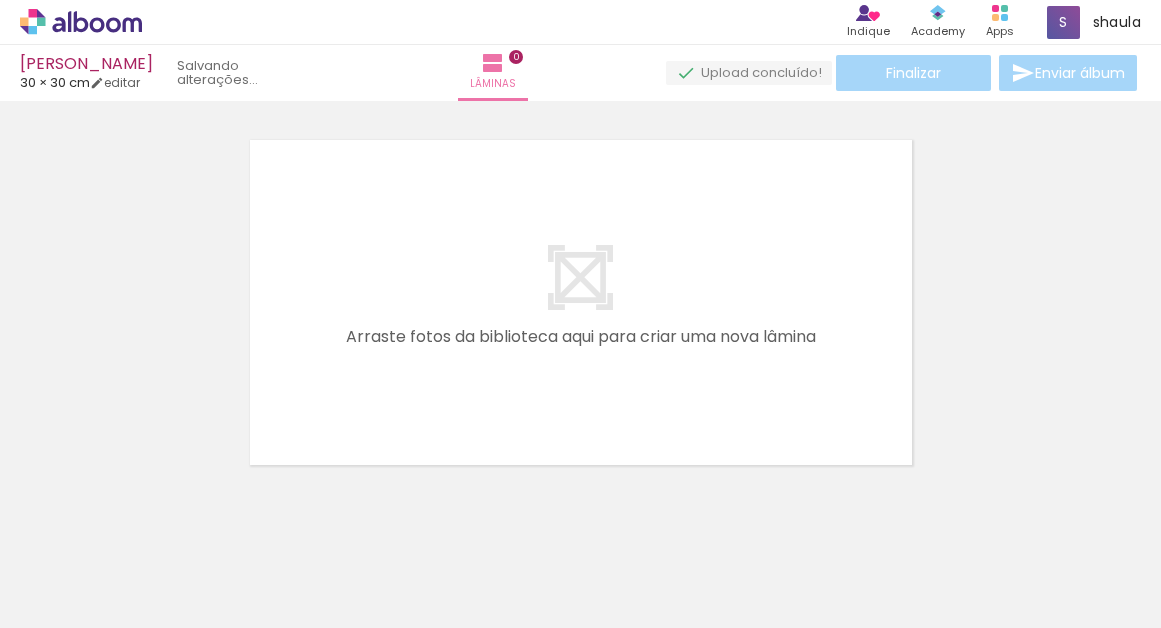 click at bounding box center (268, 520) 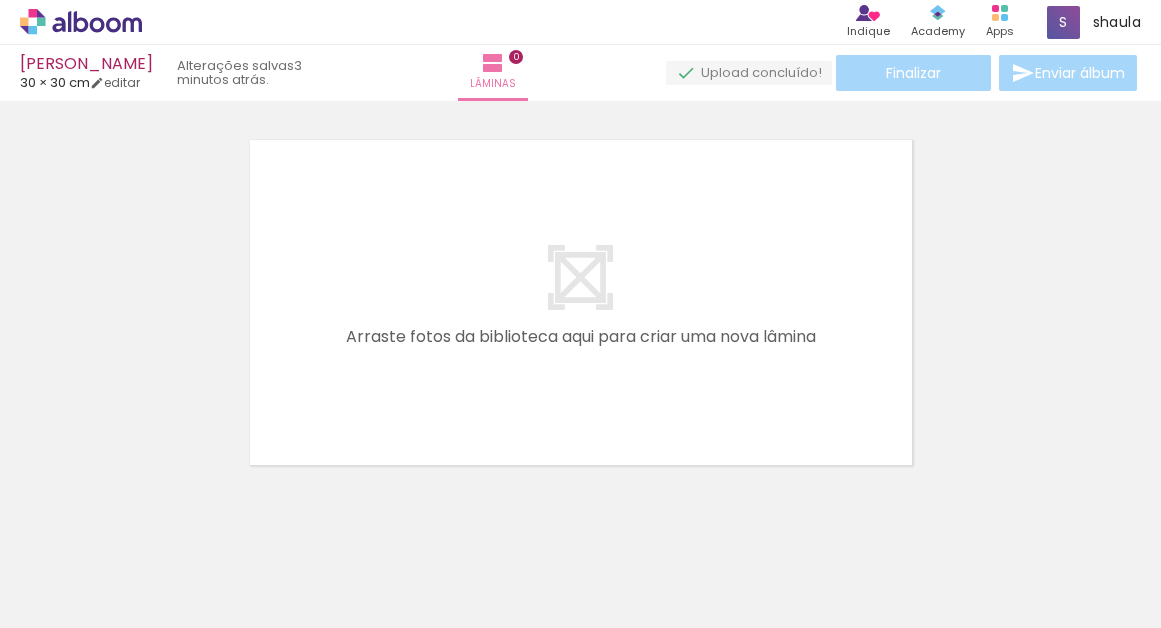 click at bounding box center [144, 565] 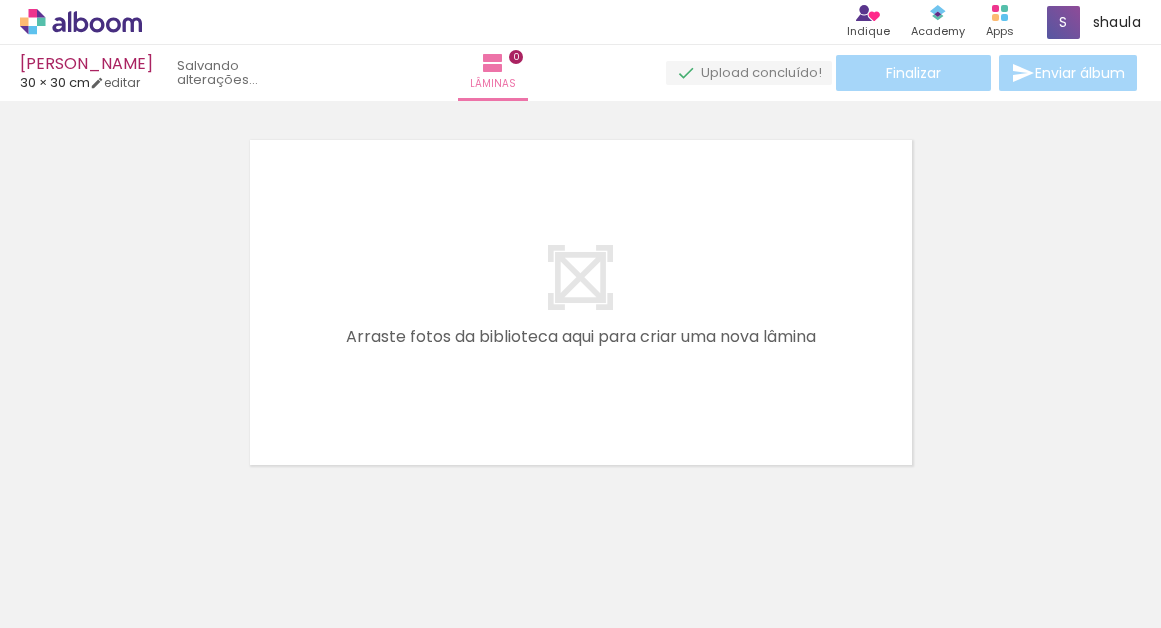 click at bounding box center (268, 520) 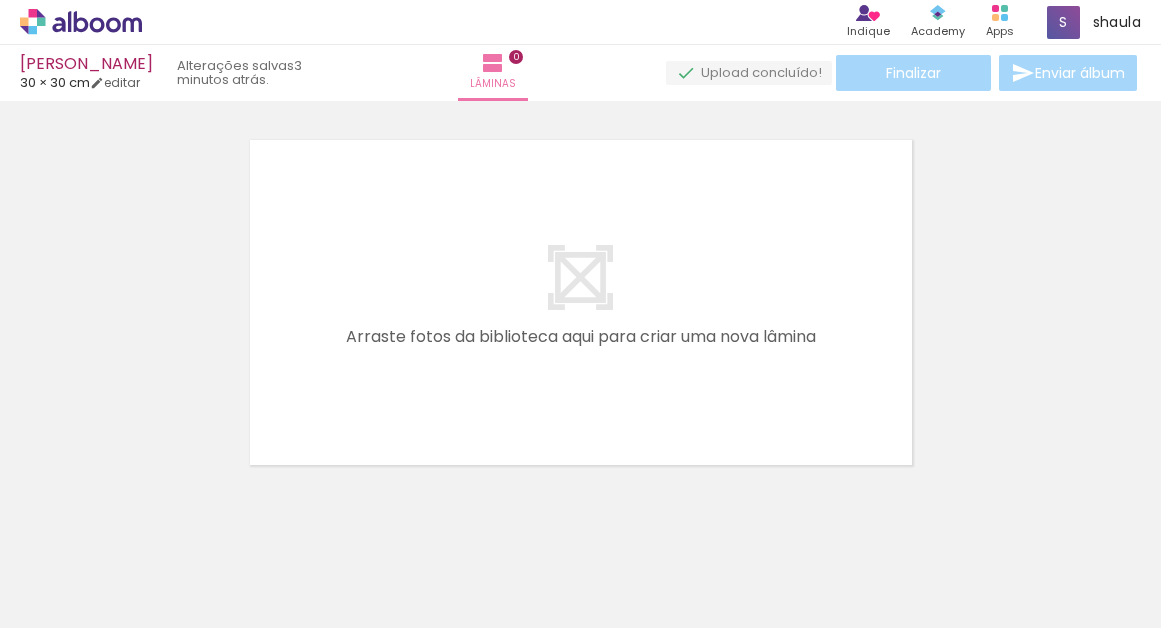 click at bounding box center [144, 565] 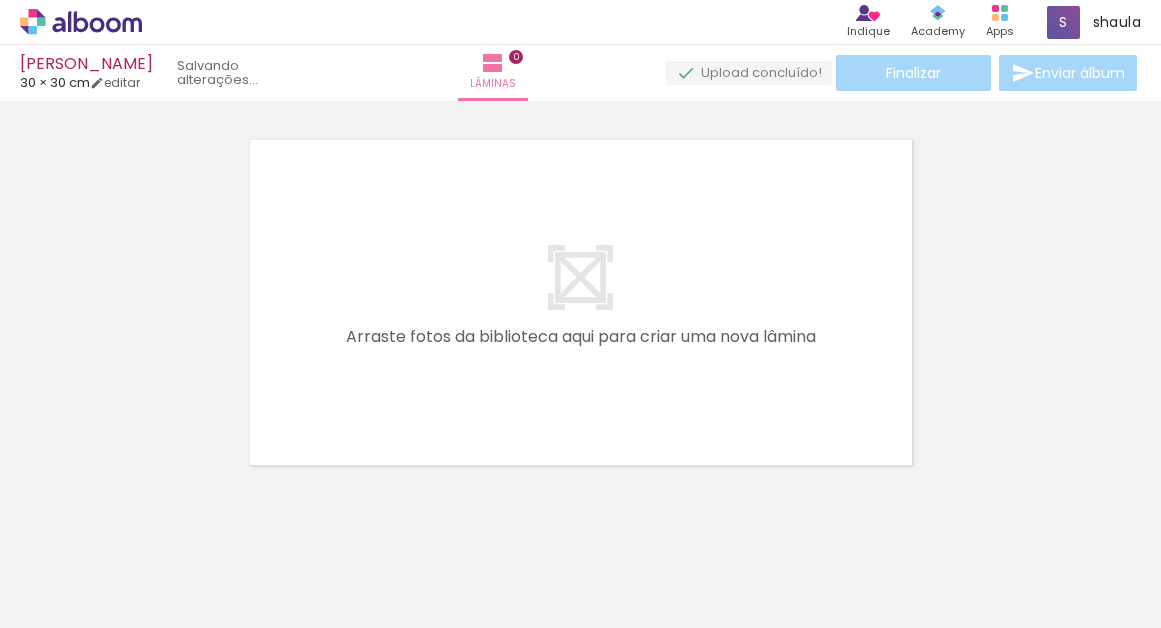 click at bounding box center [268, 520] 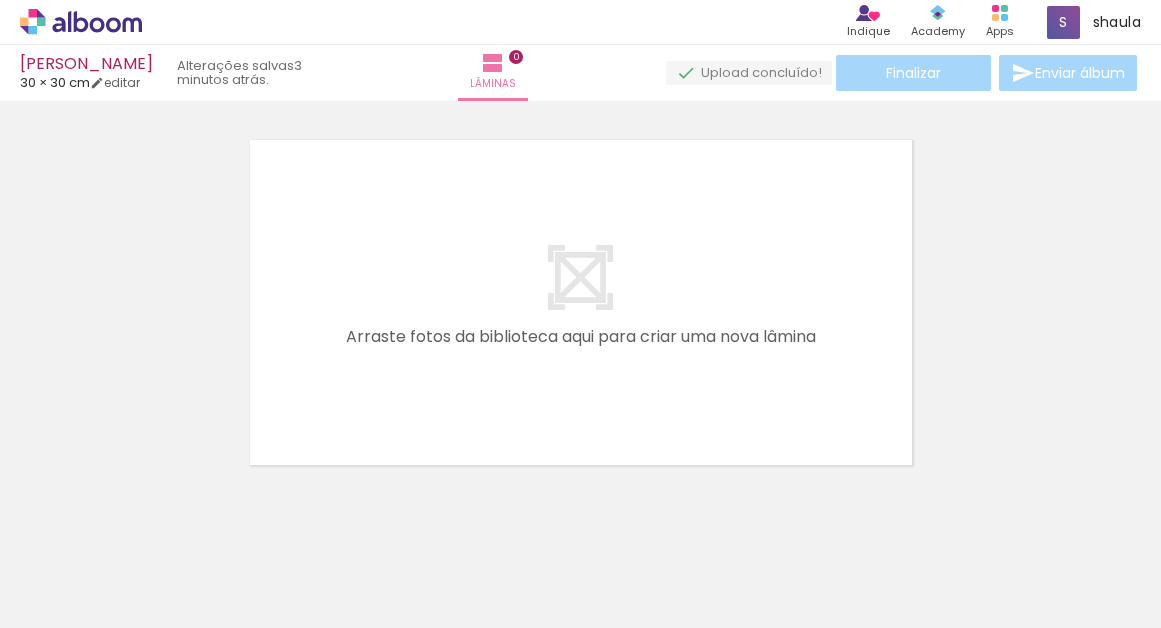 click at bounding box center [144, 565] 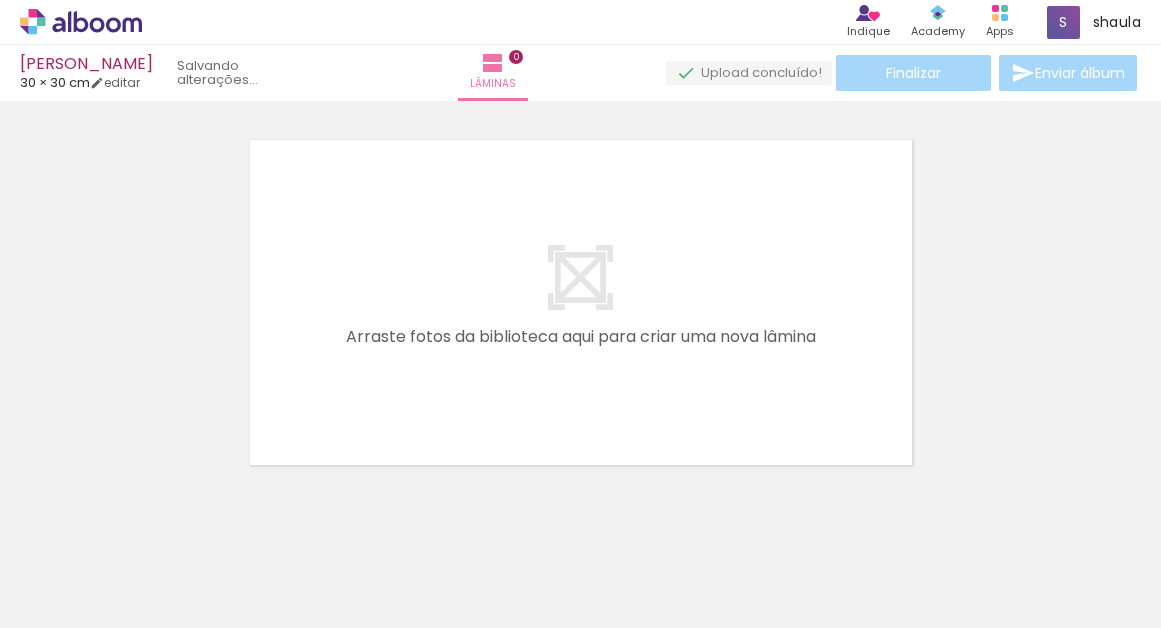 click at bounding box center [268, 520] 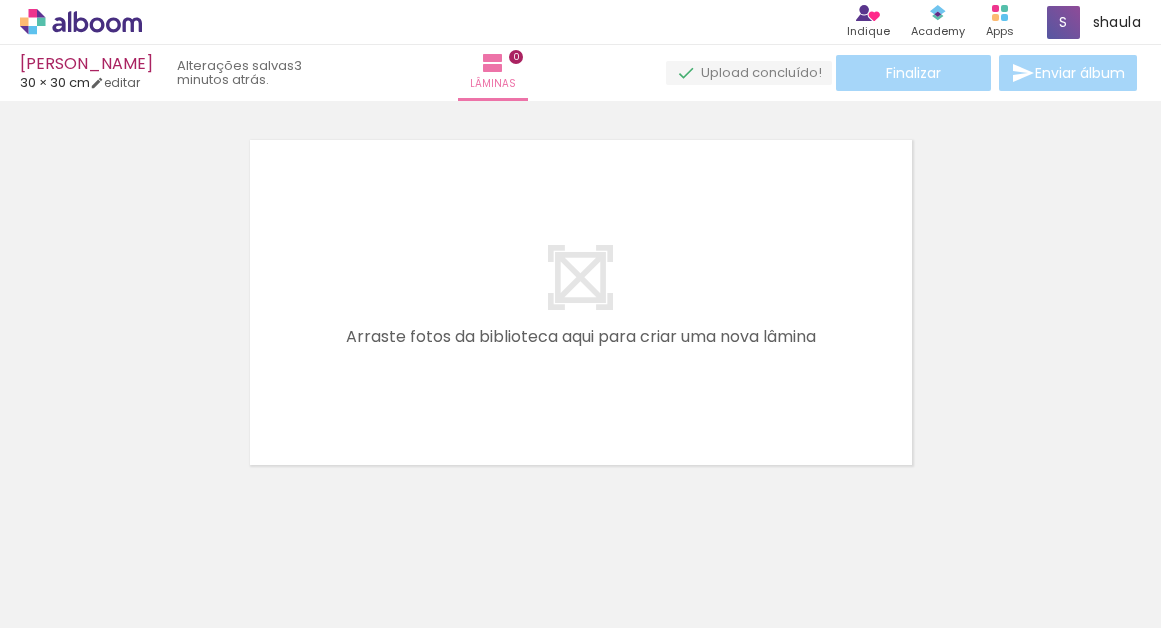 click at bounding box center (156, 520) 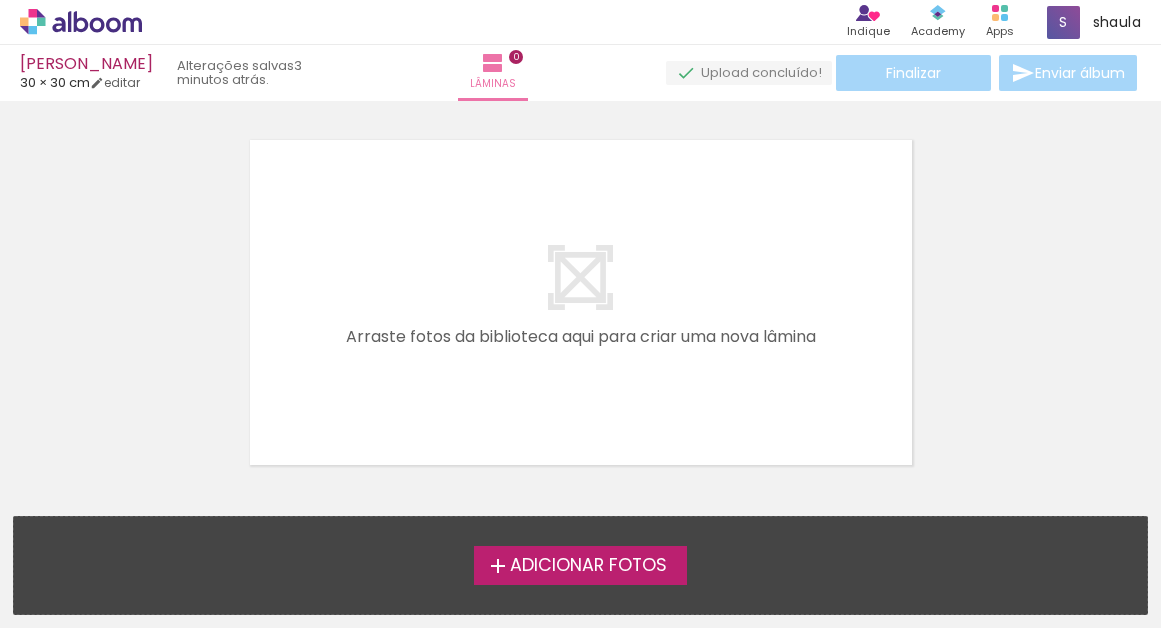 click on "Adicionar Fotos" at bounding box center (588, 566) 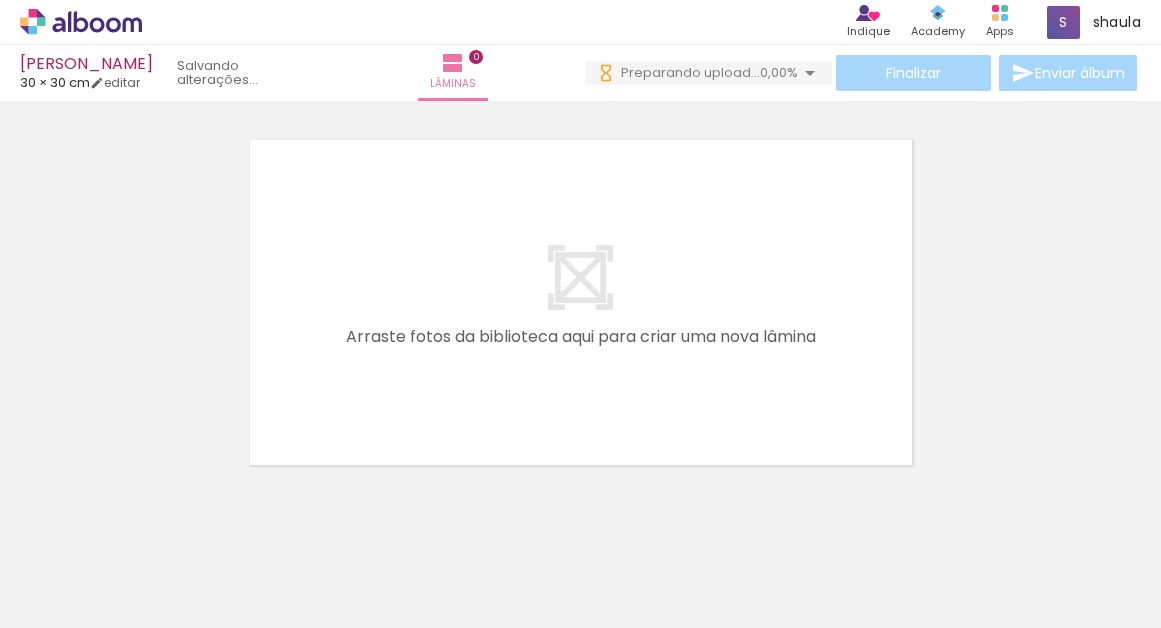 scroll, scrollTop: 0, scrollLeft: 0, axis: both 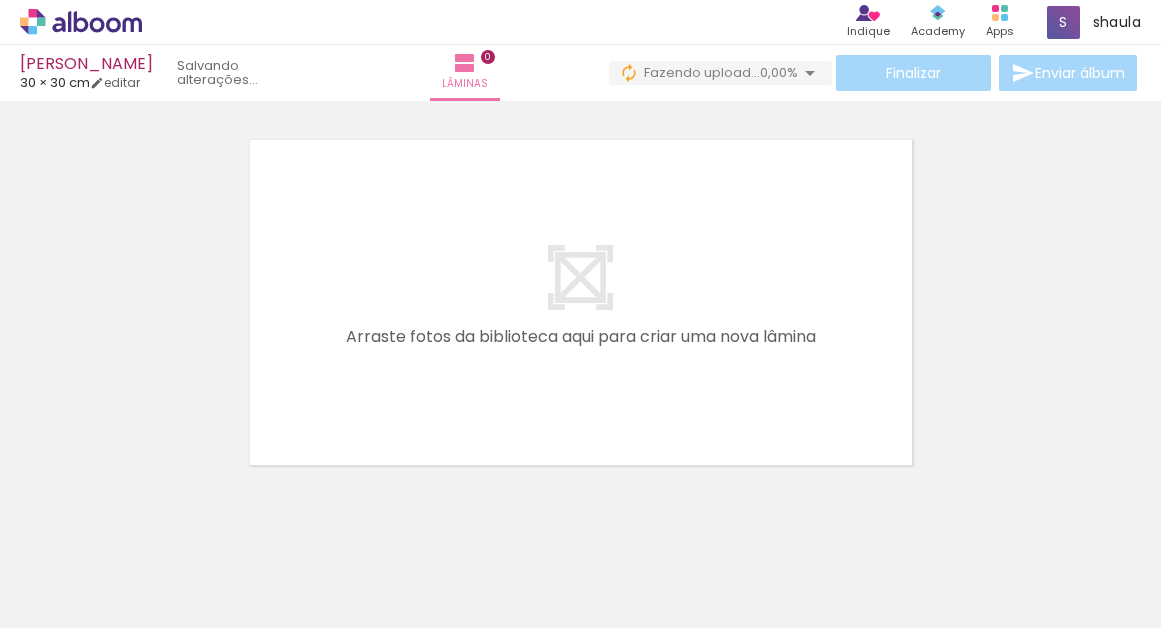 click on "Adicionar
Fotos" at bounding box center (71, 601) 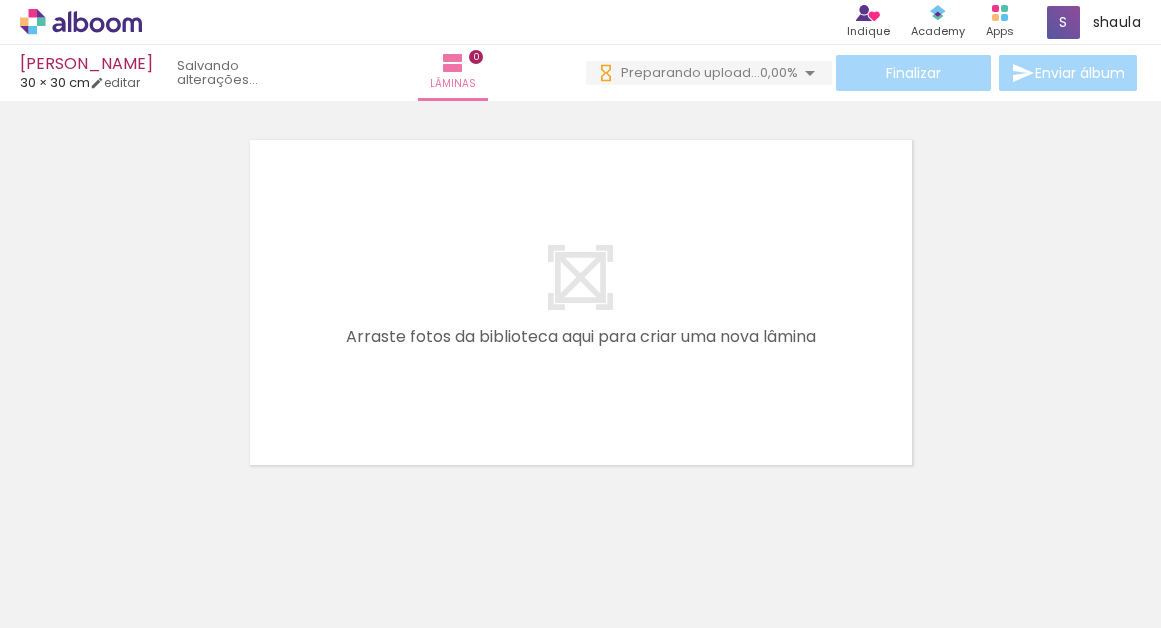 scroll, scrollTop: 0, scrollLeft: 0, axis: both 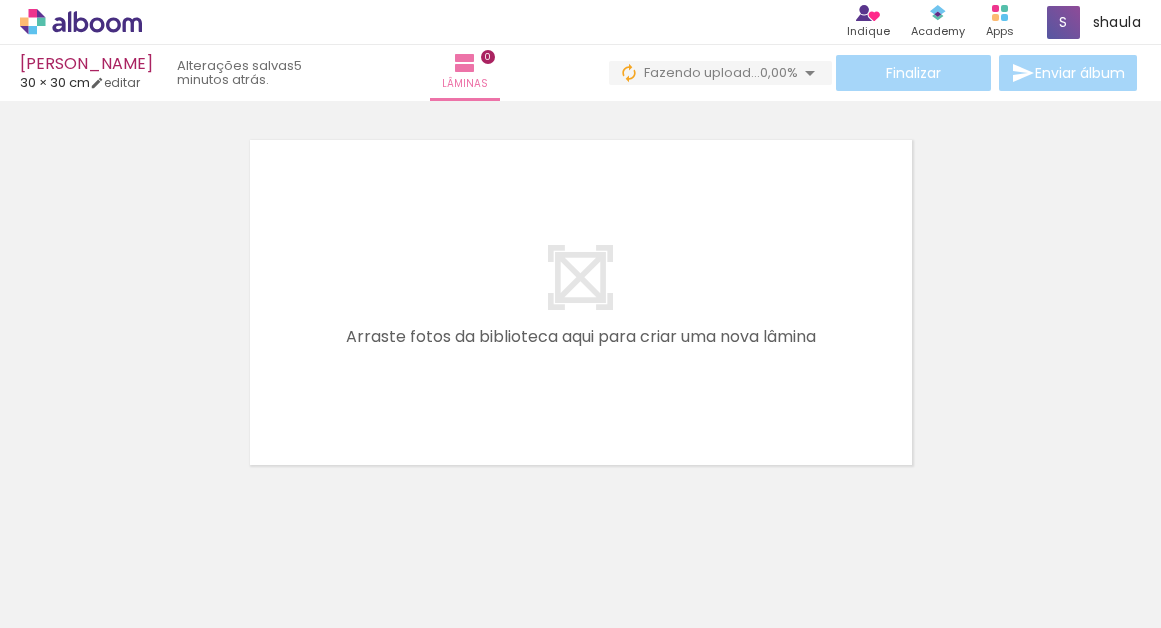 click on "Adicionar
Fotos" at bounding box center [71, 601] 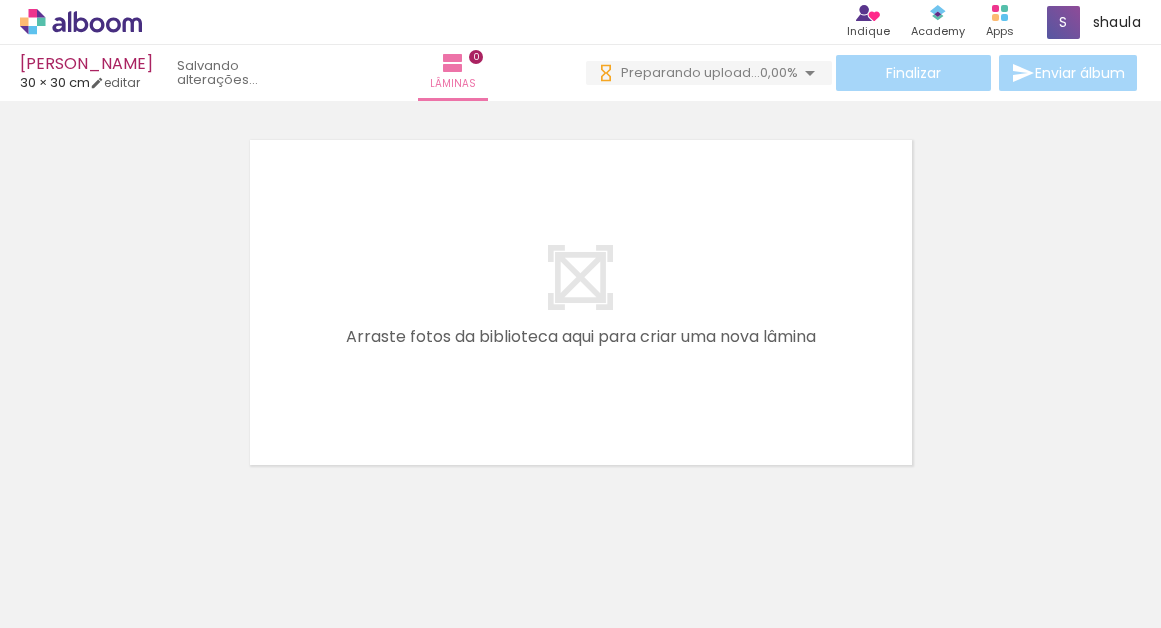 scroll, scrollTop: 0, scrollLeft: 0, axis: both 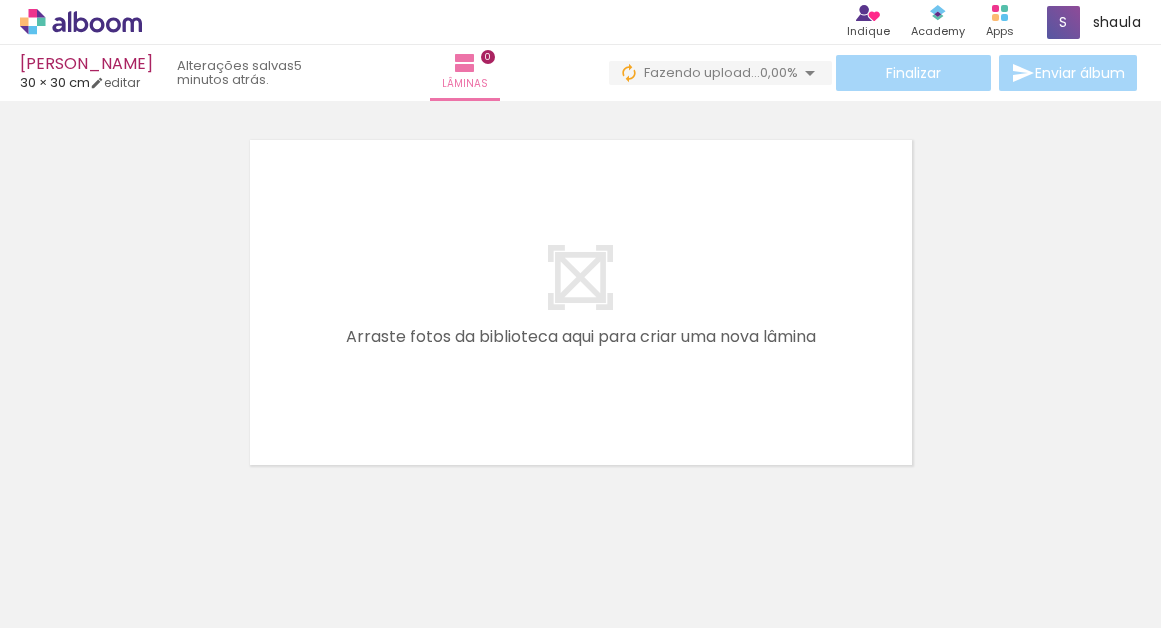 click on "Adicionar
Fotos" at bounding box center [71, 601] 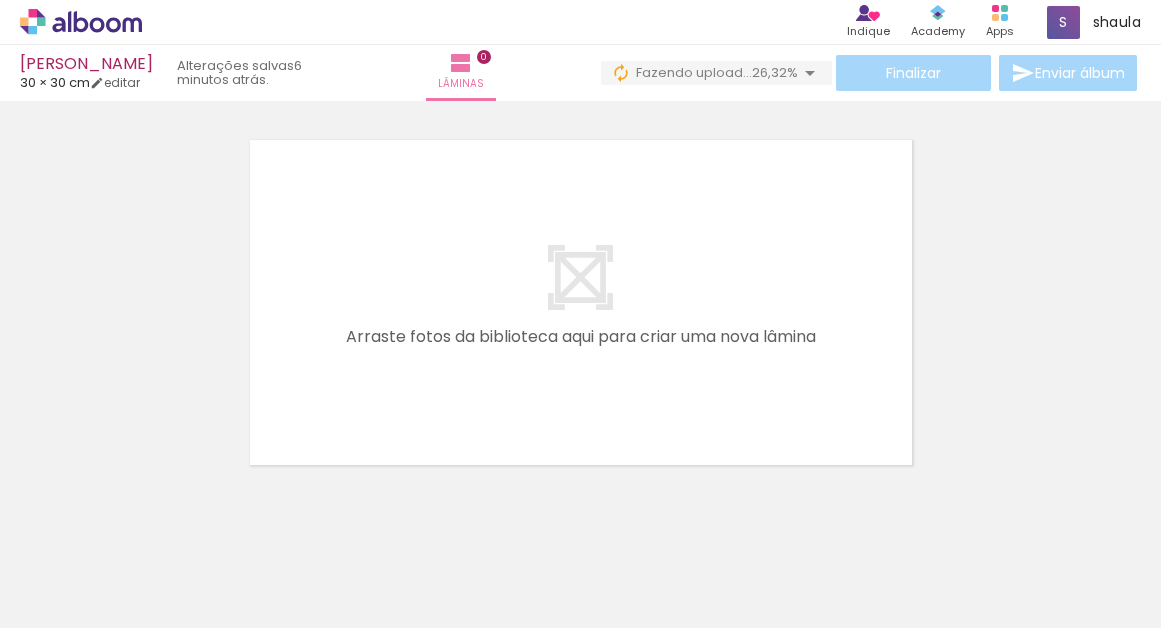scroll, scrollTop: 0, scrollLeft: 0, axis: both 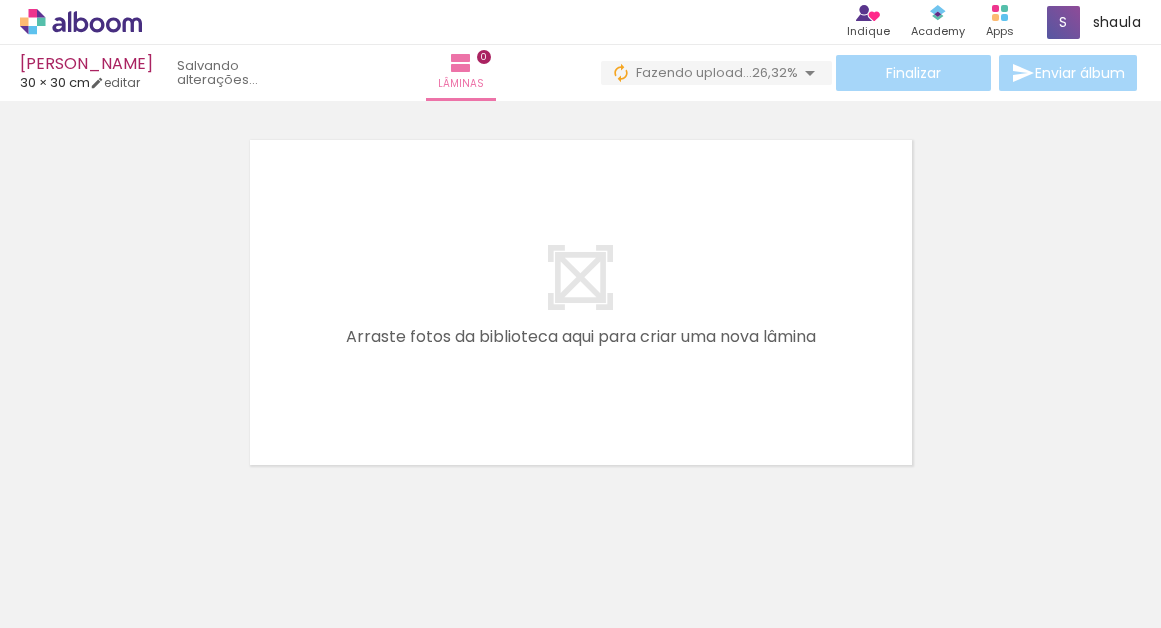 click on "Adicionar
Fotos" at bounding box center [71, 601] 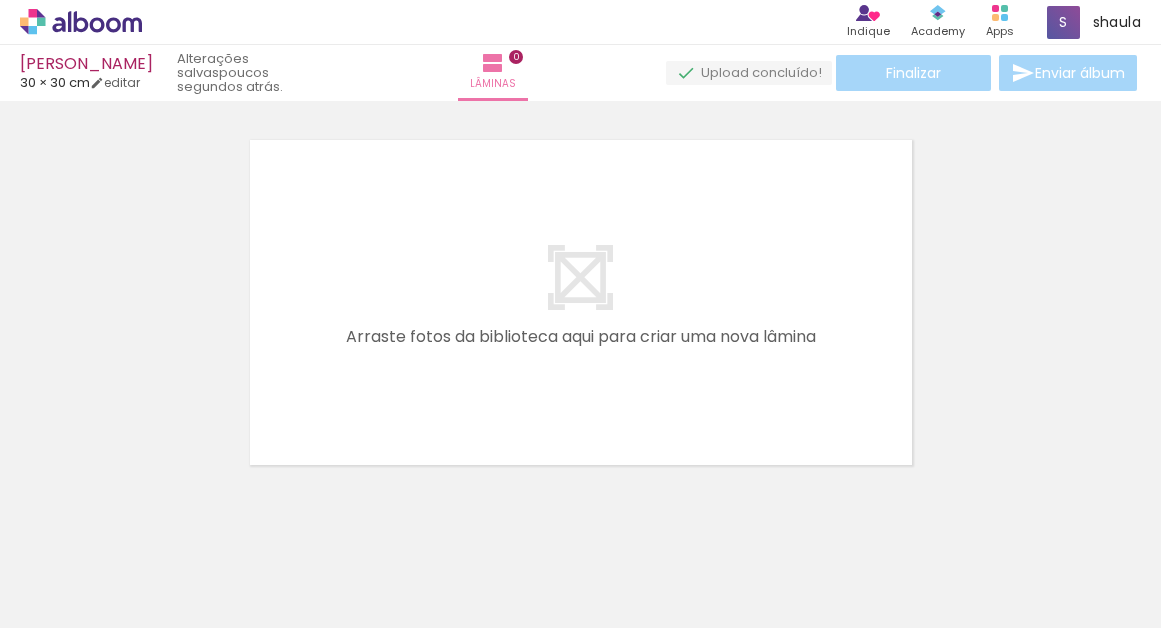 click on "Adicionar
Fotos" at bounding box center [71, 601] 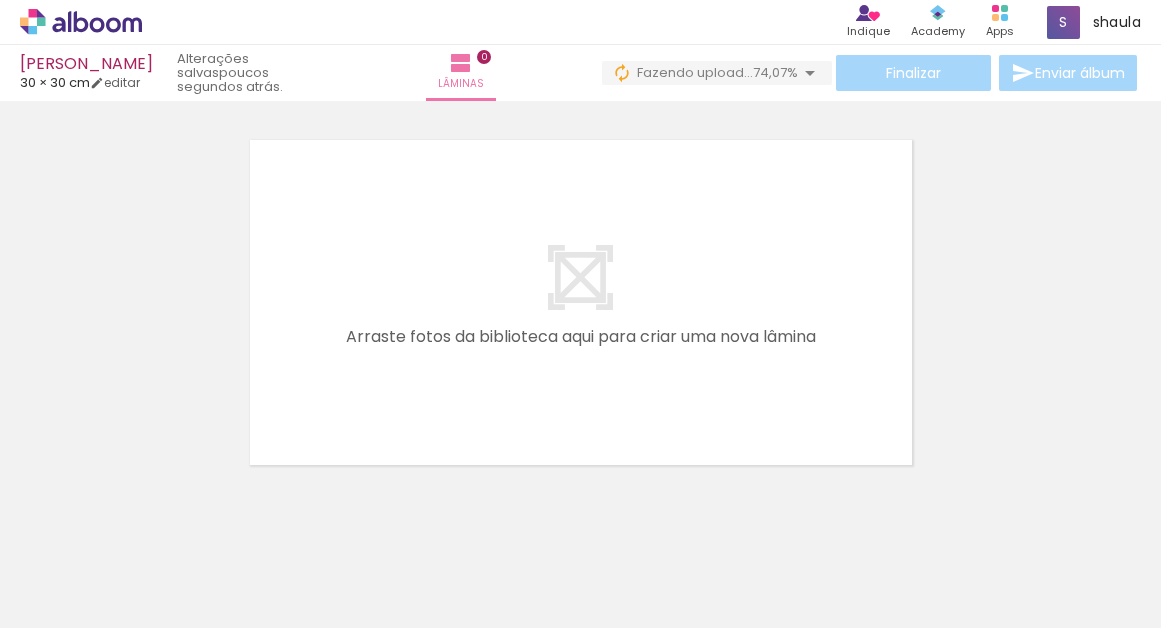 scroll, scrollTop: 0, scrollLeft: 0, axis: both 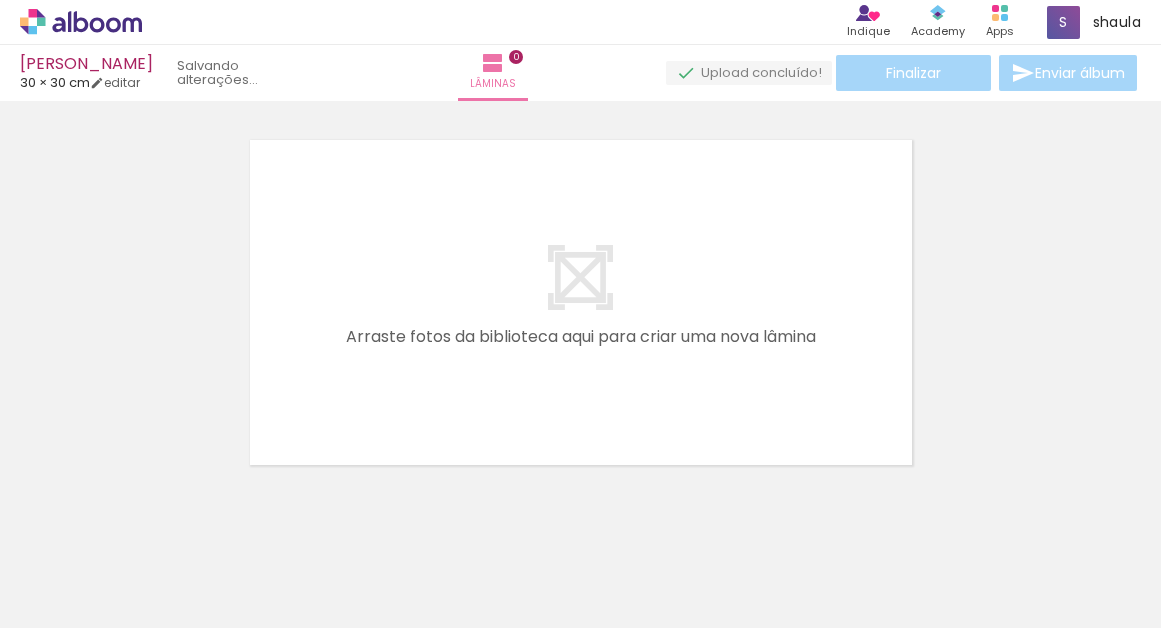 click on "Adicionar
Fotos" at bounding box center (71, 601) 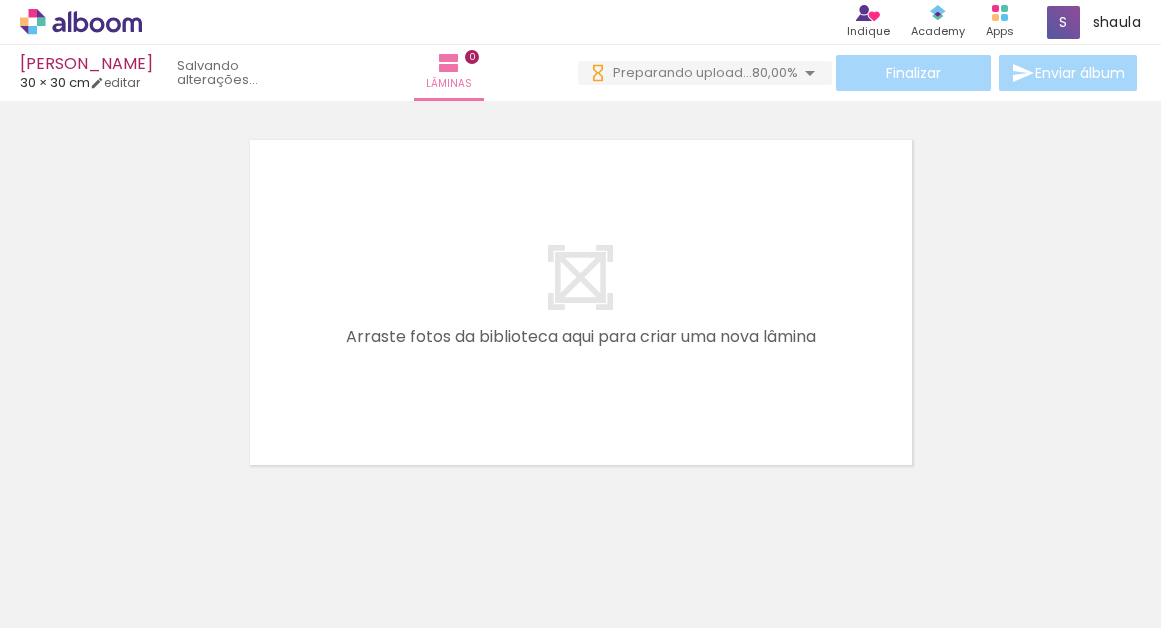 scroll, scrollTop: 0, scrollLeft: 0, axis: both 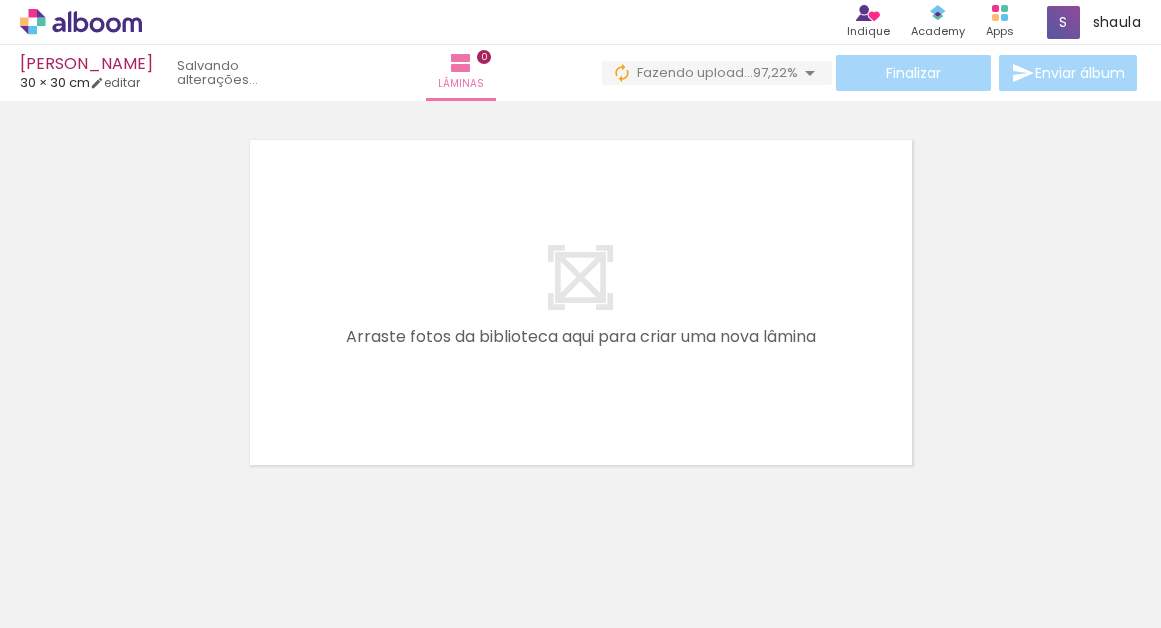 click on "Adicionar
Fotos" at bounding box center (71, 601) 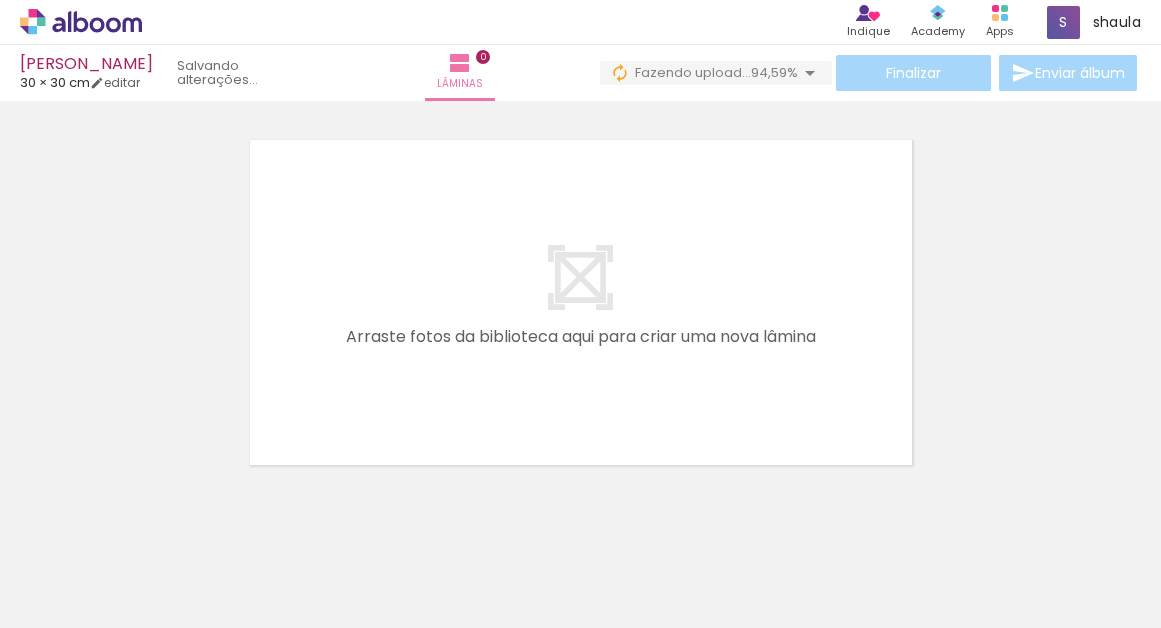 scroll, scrollTop: 0, scrollLeft: 0, axis: both 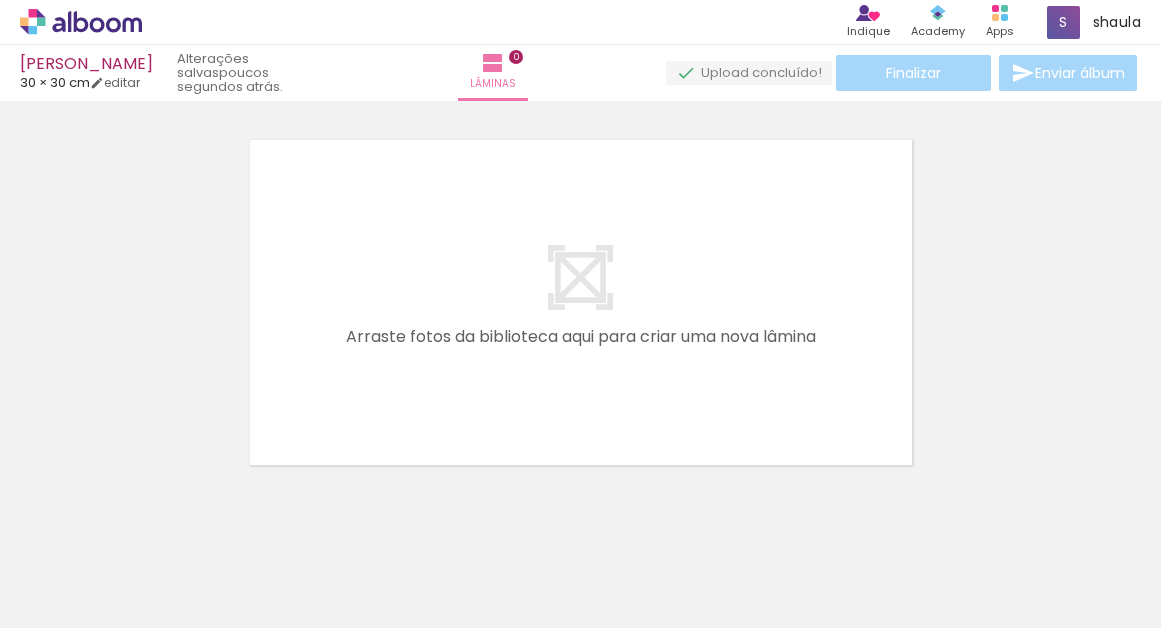 click on "Adicionar
Fotos" at bounding box center [71, 601] 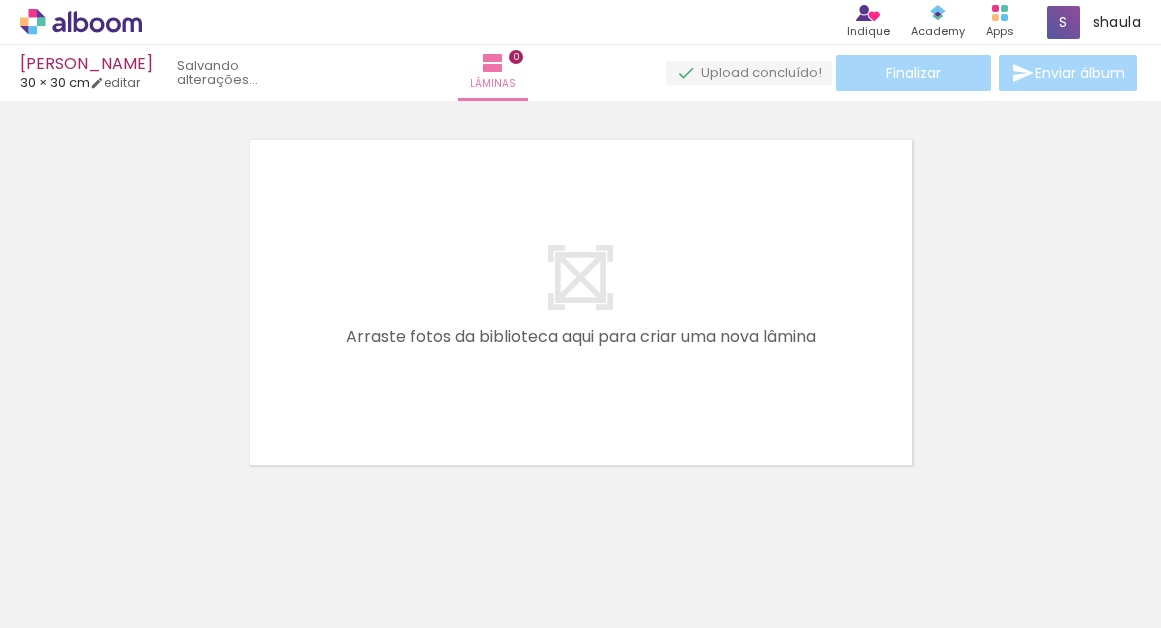 click on "Adicionar
Fotos" at bounding box center [71, 601] 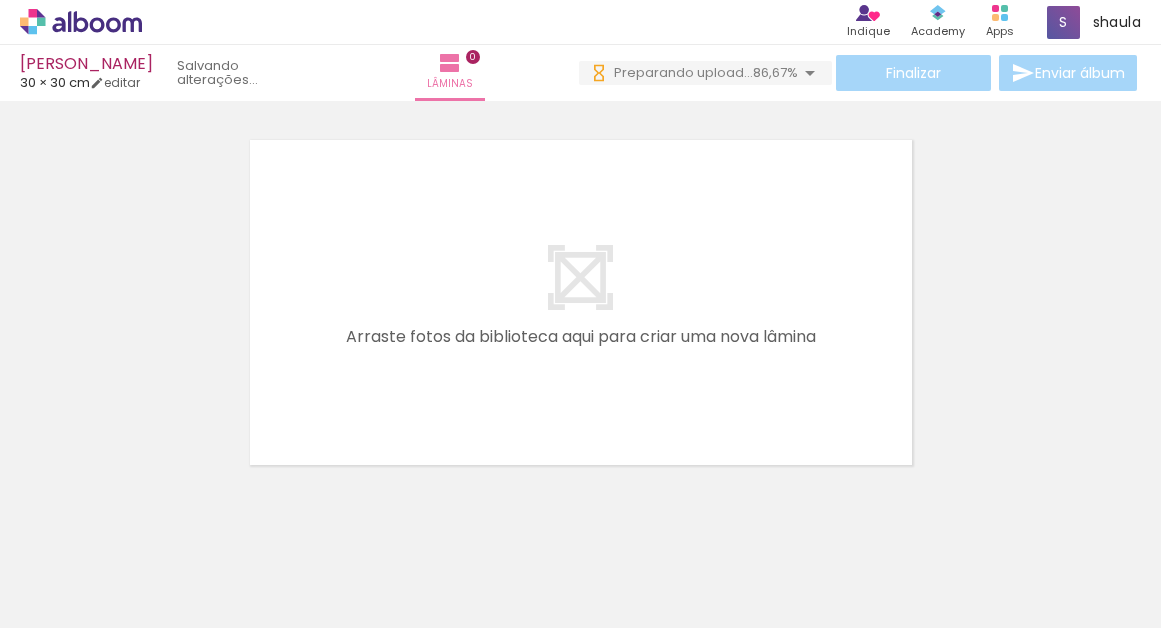scroll, scrollTop: 0, scrollLeft: 0, axis: both 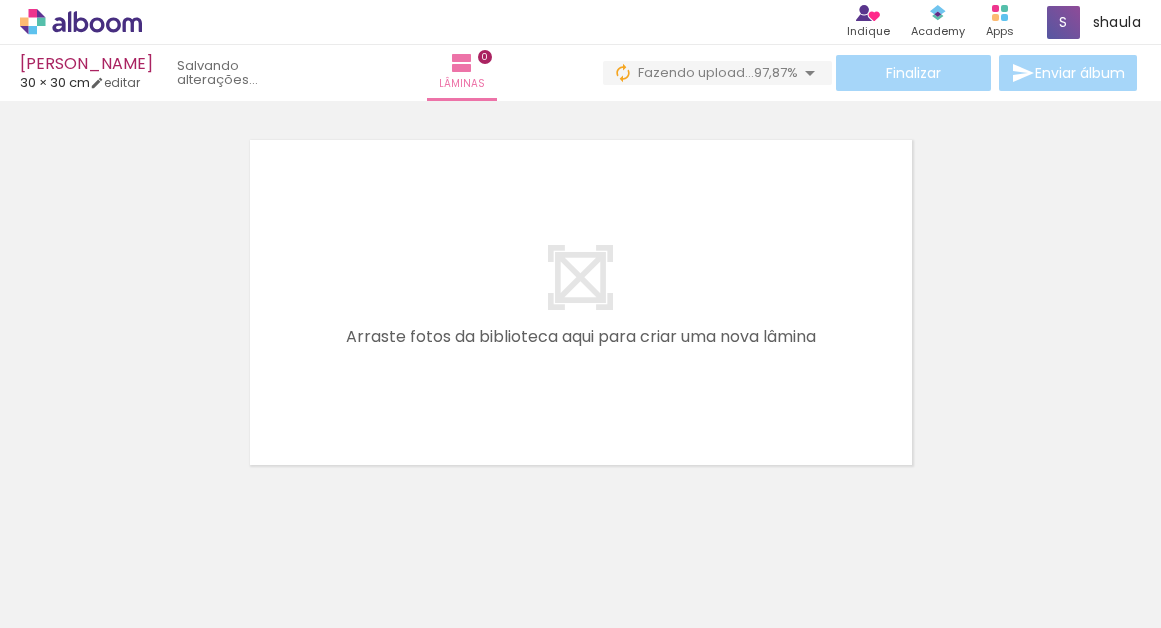click on "Adicionar
Fotos" at bounding box center [71, 601] 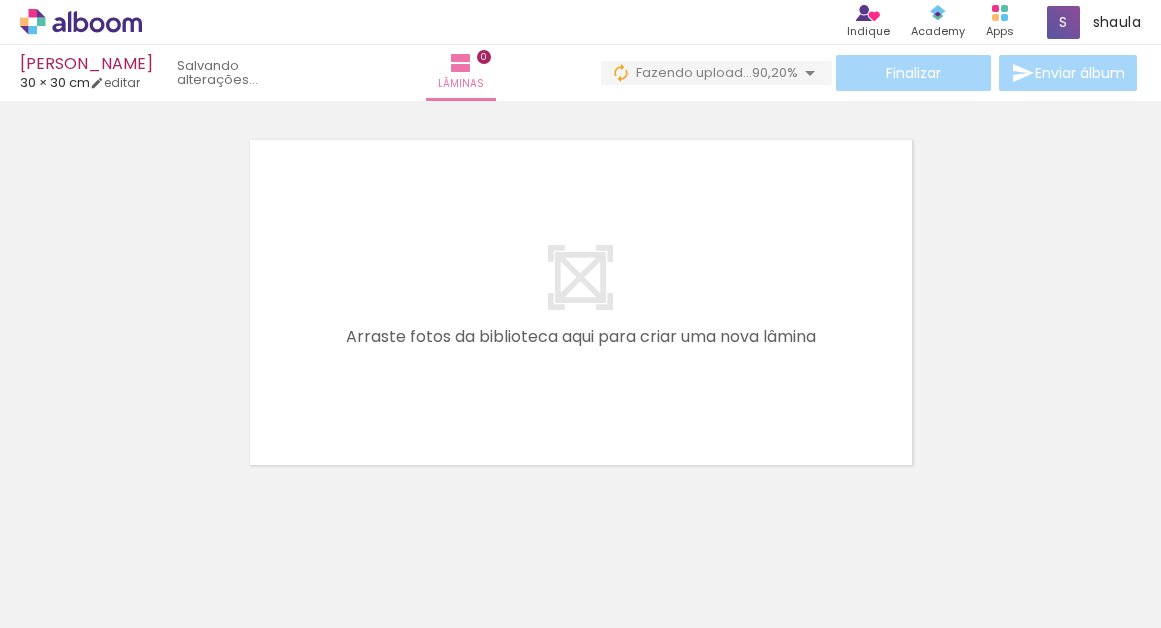 scroll, scrollTop: 0, scrollLeft: 0, axis: both 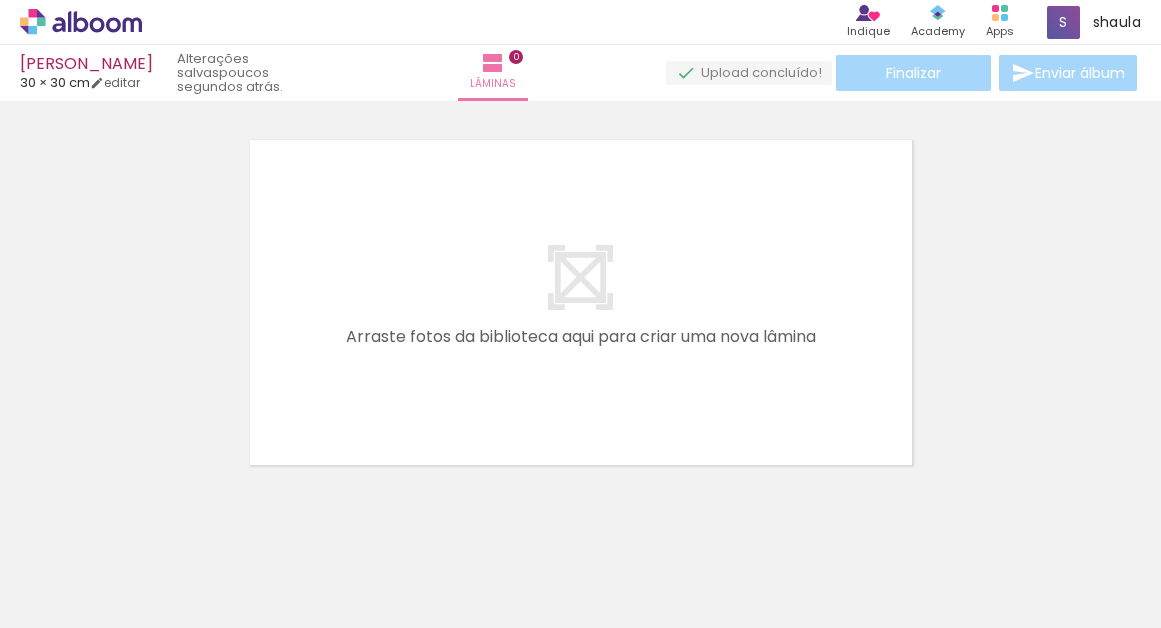 click on "Adicionar
Fotos" at bounding box center [71, 601] 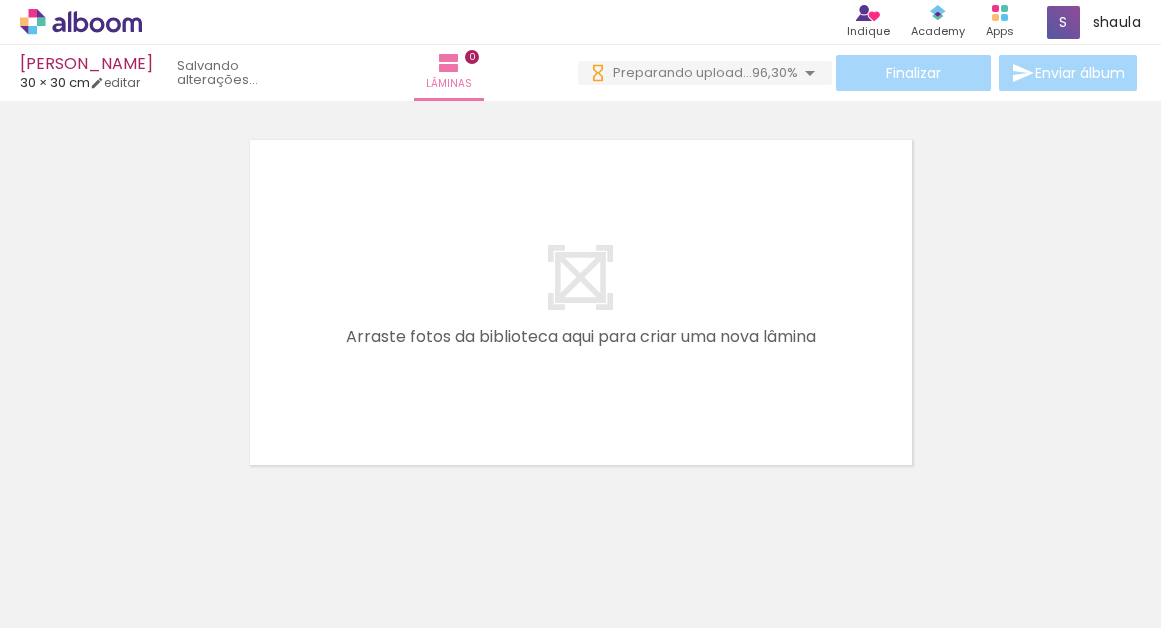 scroll, scrollTop: 0, scrollLeft: 0, axis: both 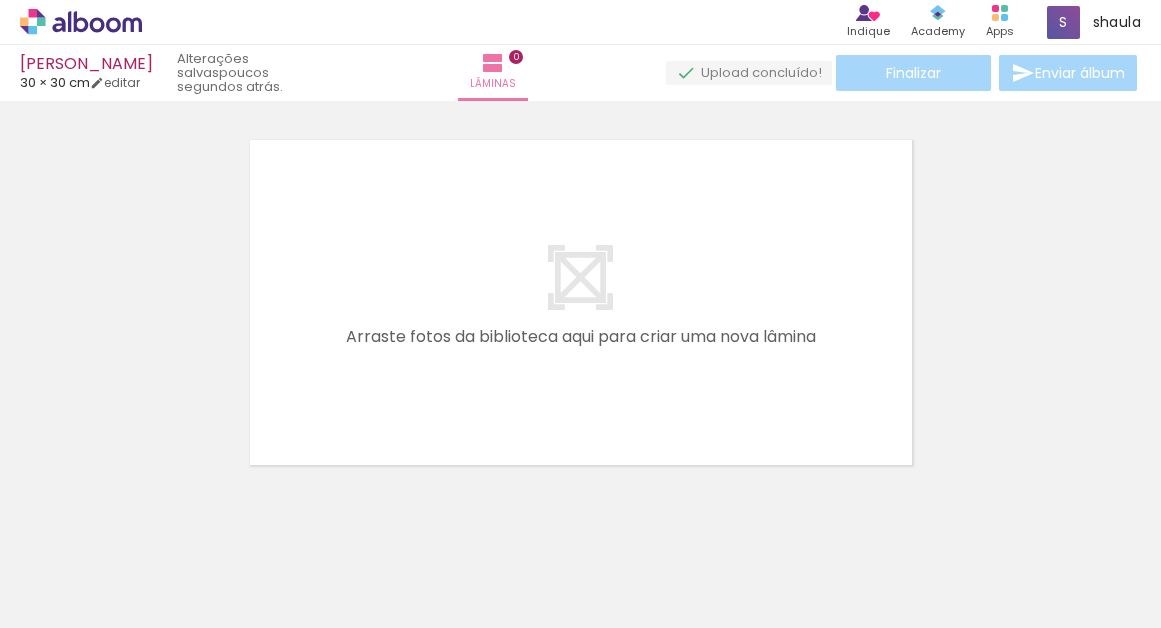 click on "Adicionar
Fotos" at bounding box center [71, 601] 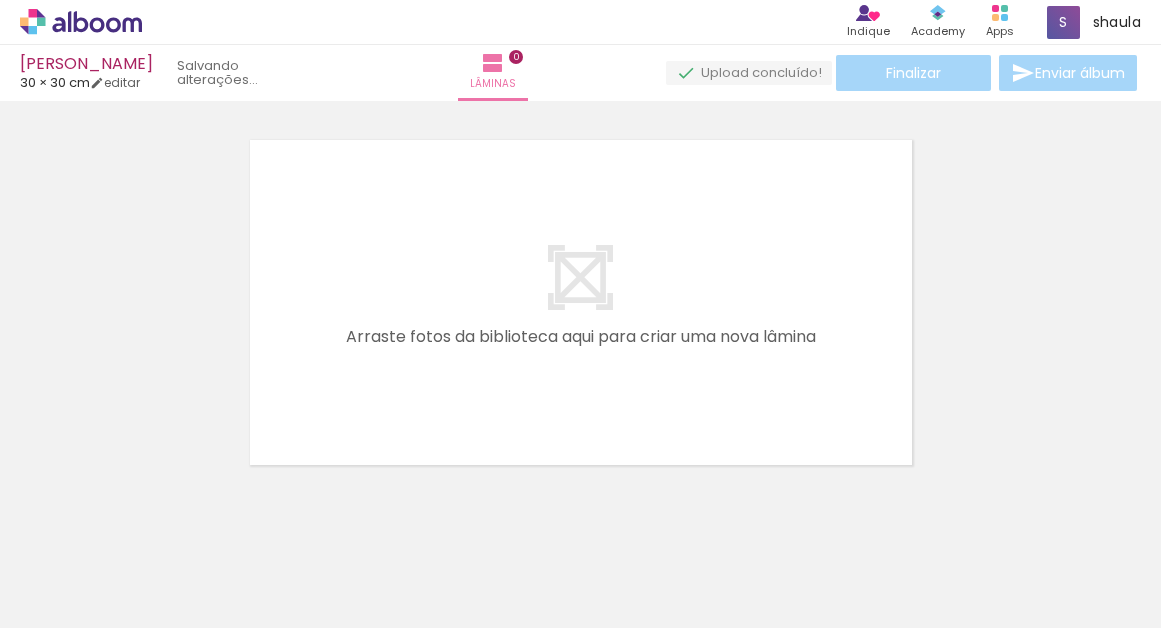 scroll, scrollTop: 0, scrollLeft: 0, axis: both 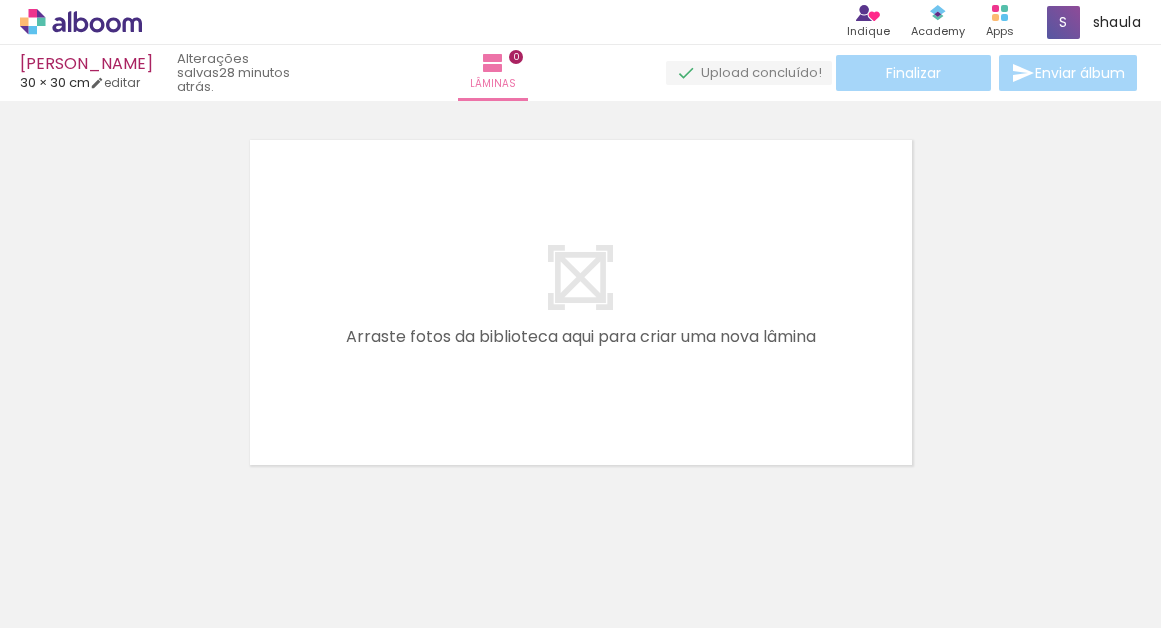 drag, startPoint x: 440, startPoint y: 564, endPoint x: 435, endPoint y: 324, distance: 240.05208 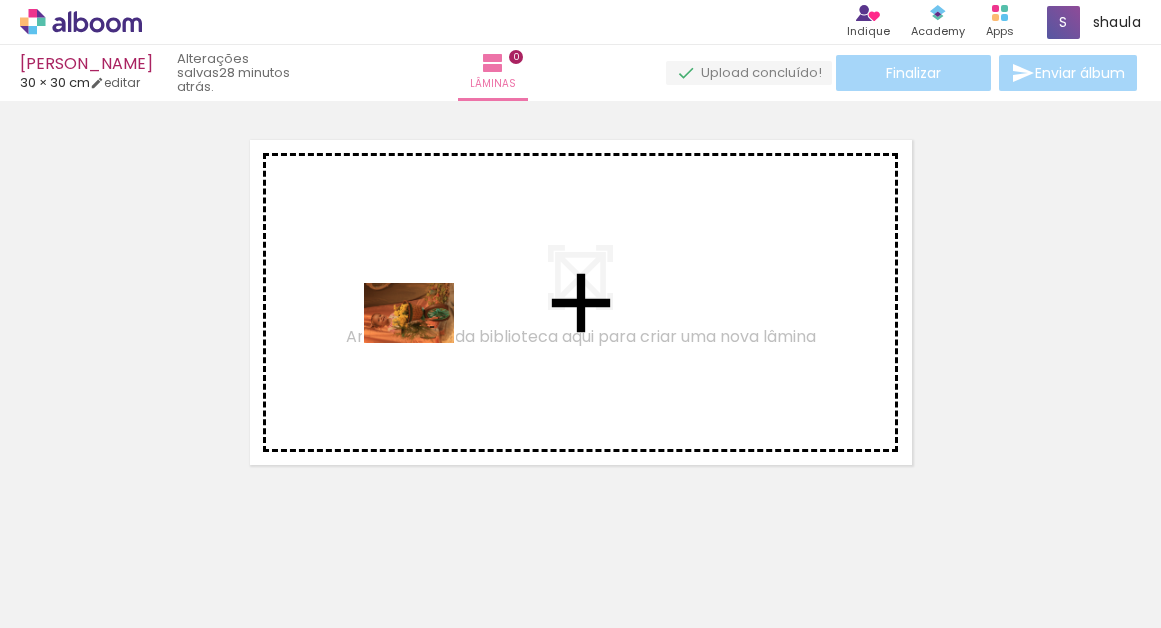 drag, startPoint x: 418, startPoint y: 559, endPoint x: 425, endPoint y: 344, distance: 215.11392 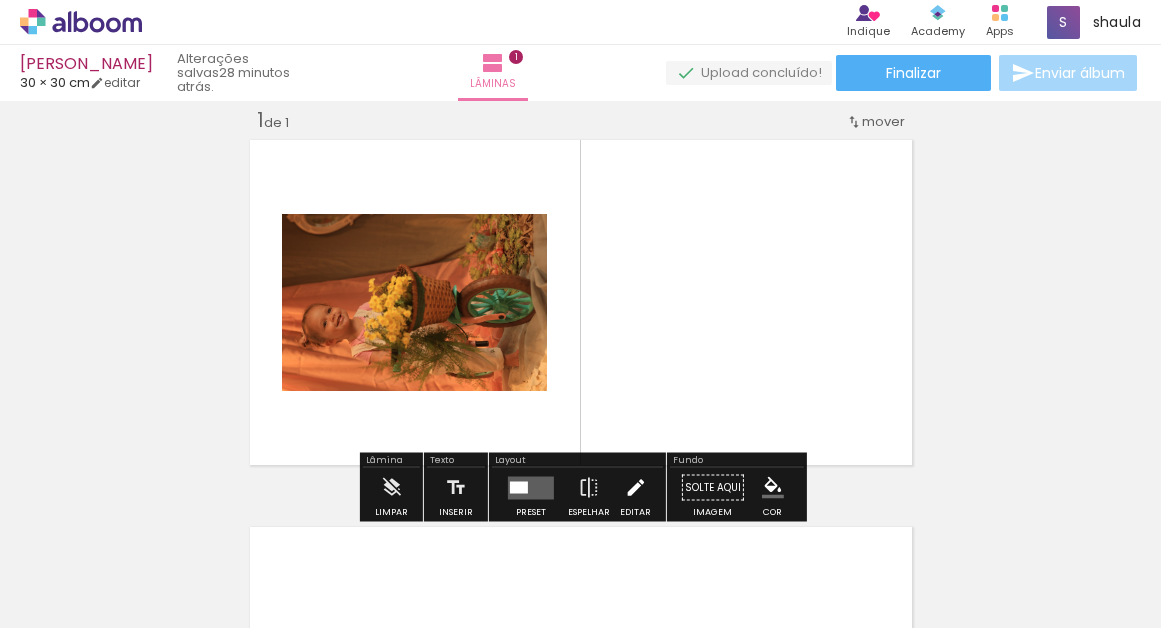 click at bounding box center (635, 488) 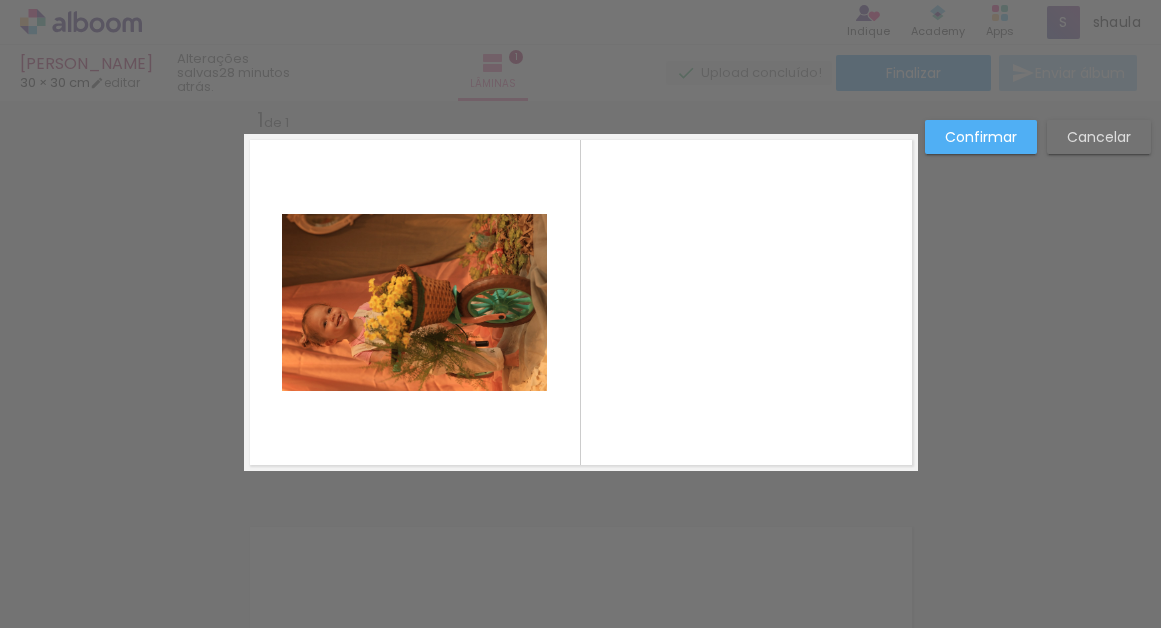 click 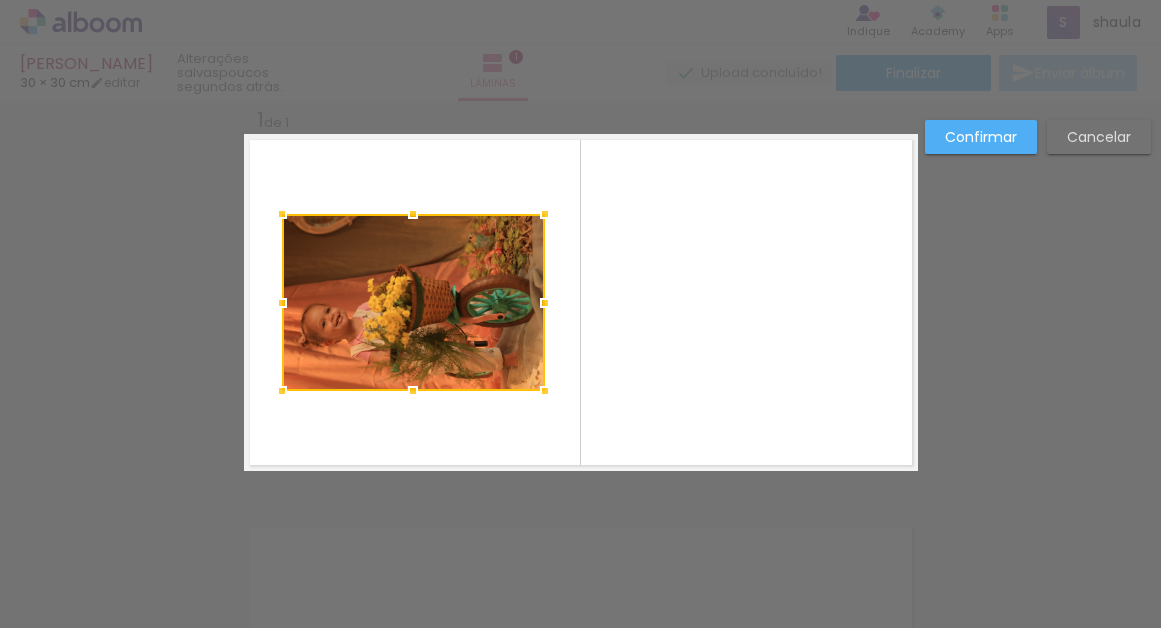 drag, startPoint x: 555, startPoint y: 312, endPoint x: 552, endPoint y: 365, distance: 53.08484 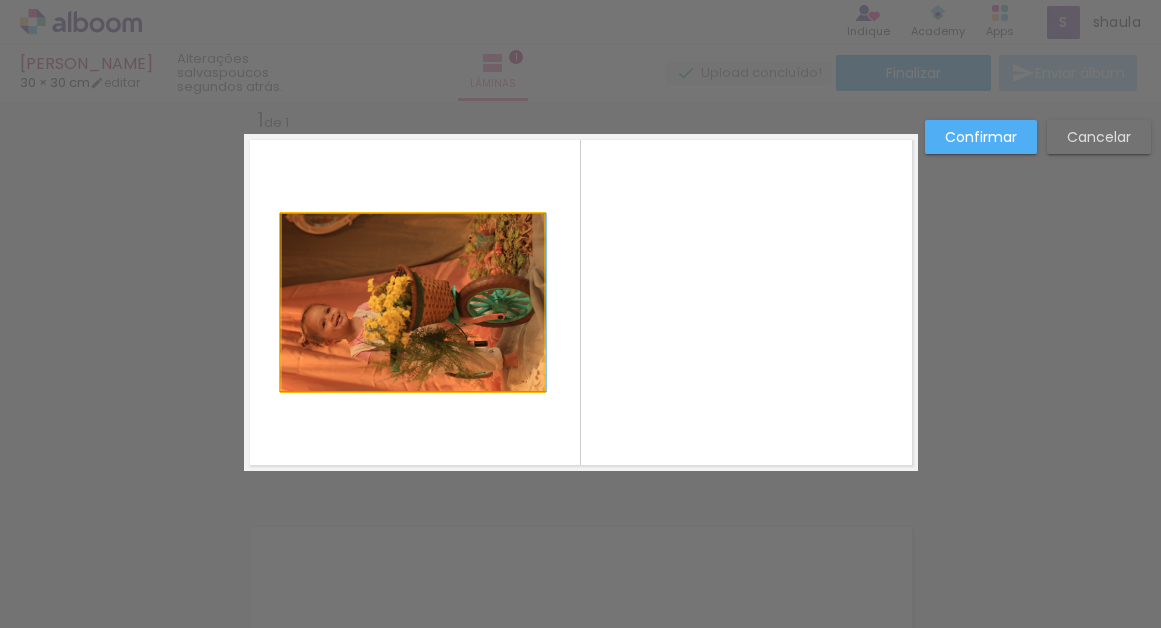 click 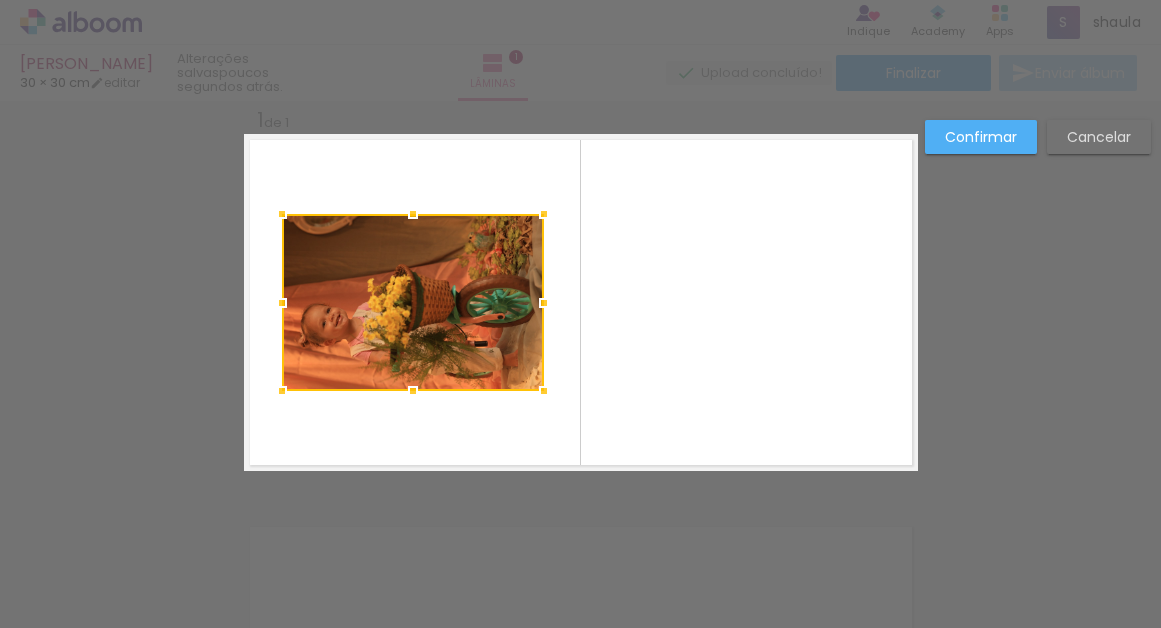 click at bounding box center (581, 302) 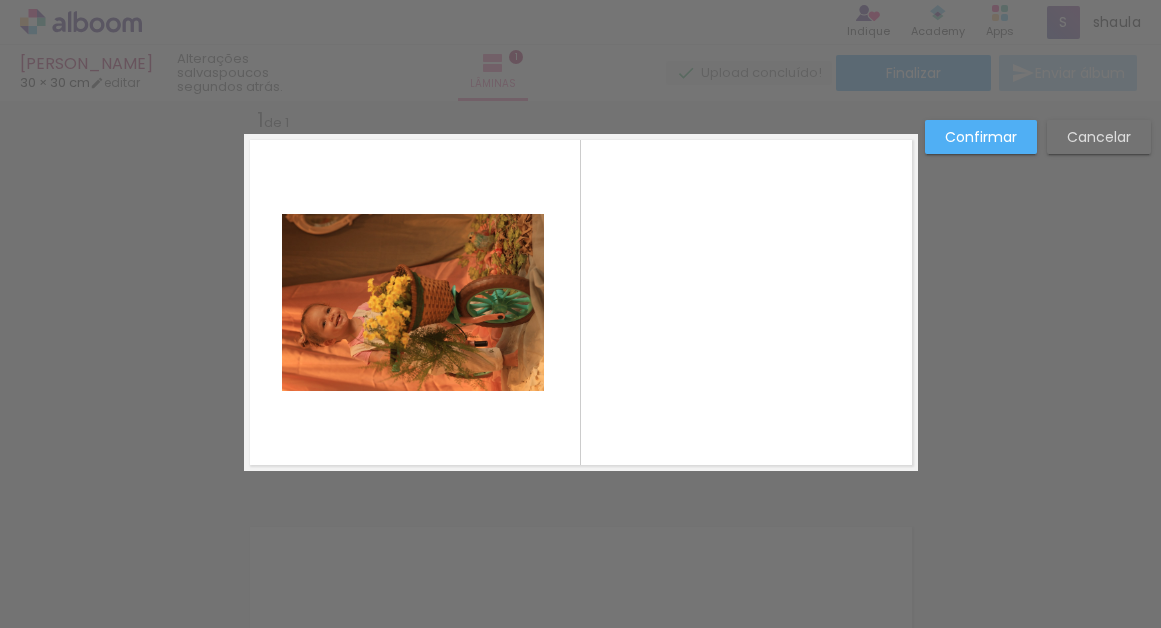 click on "Confirmar Cancelar" at bounding box center [580, 487] 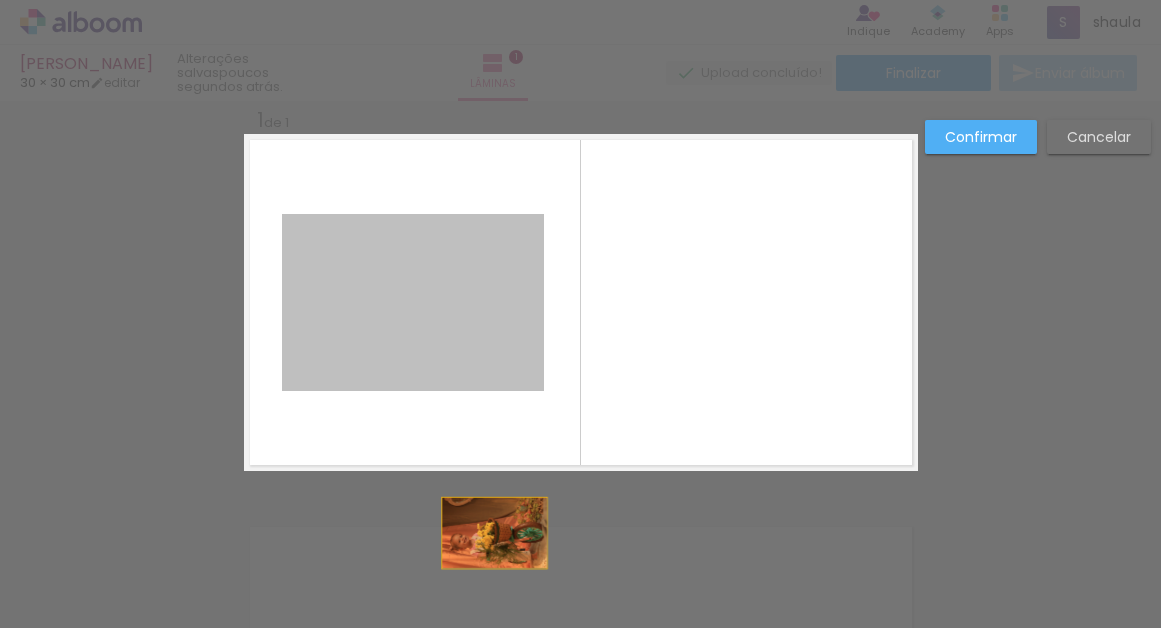 drag, startPoint x: 416, startPoint y: 320, endPoint x: 507, endPoint y: 556, distance: 252.93675 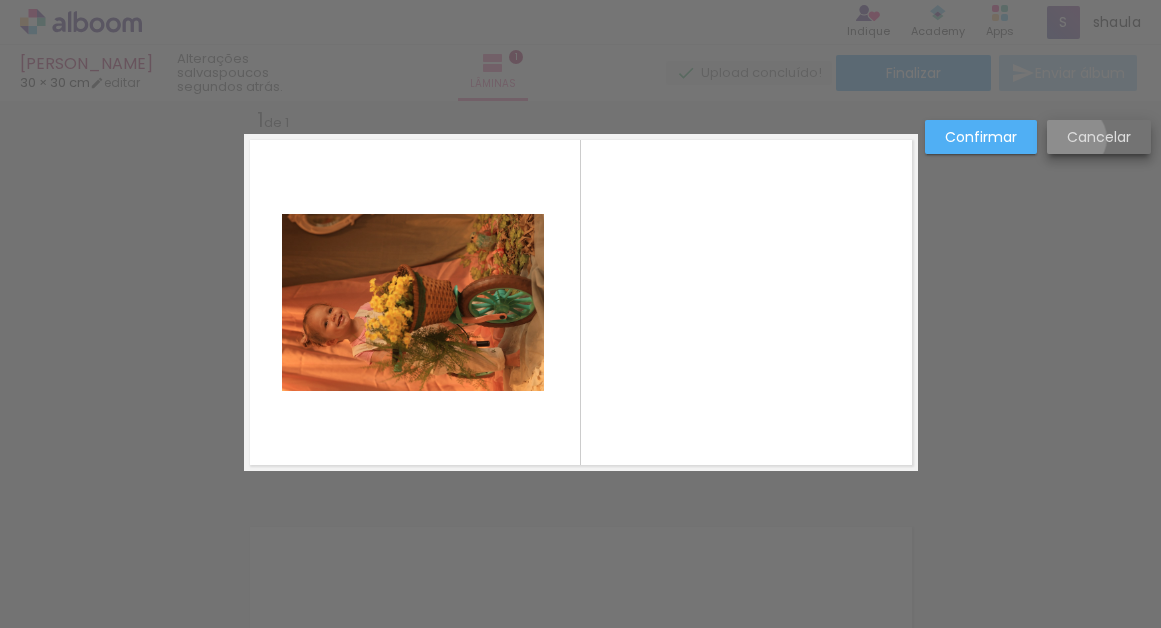 click on "Cancelar" at bounding box center (0, 0) 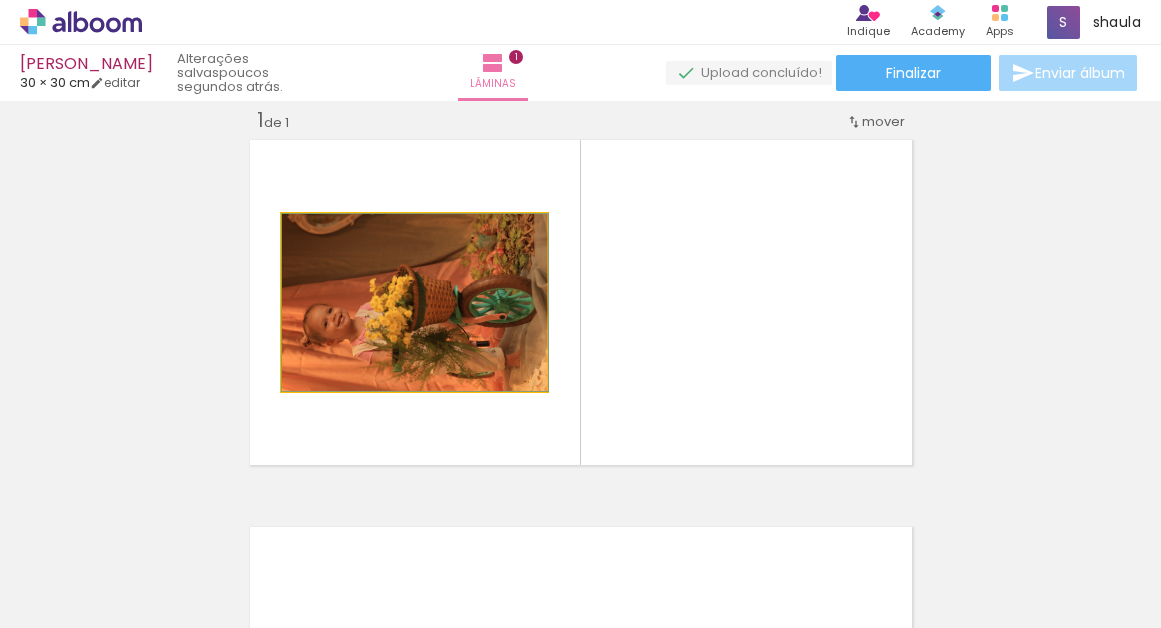 drag, startPoint x: 483, startPoint y: 291, endPoint x: 519, endPoint y: 386, distance: 101.59232 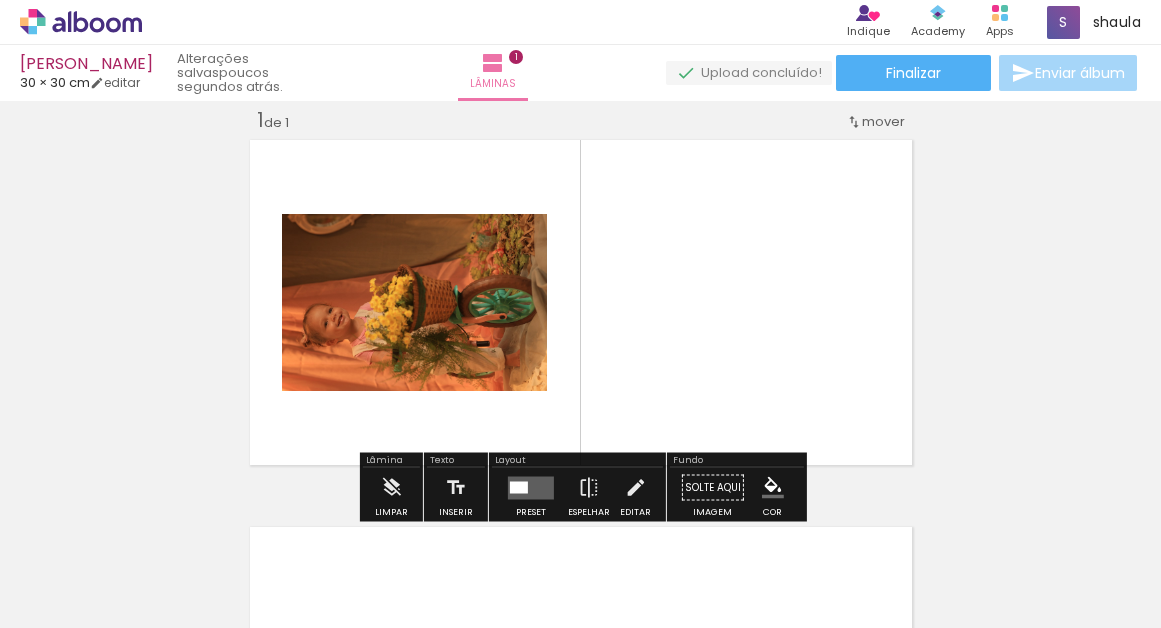 click at bounding box center [773, 488] 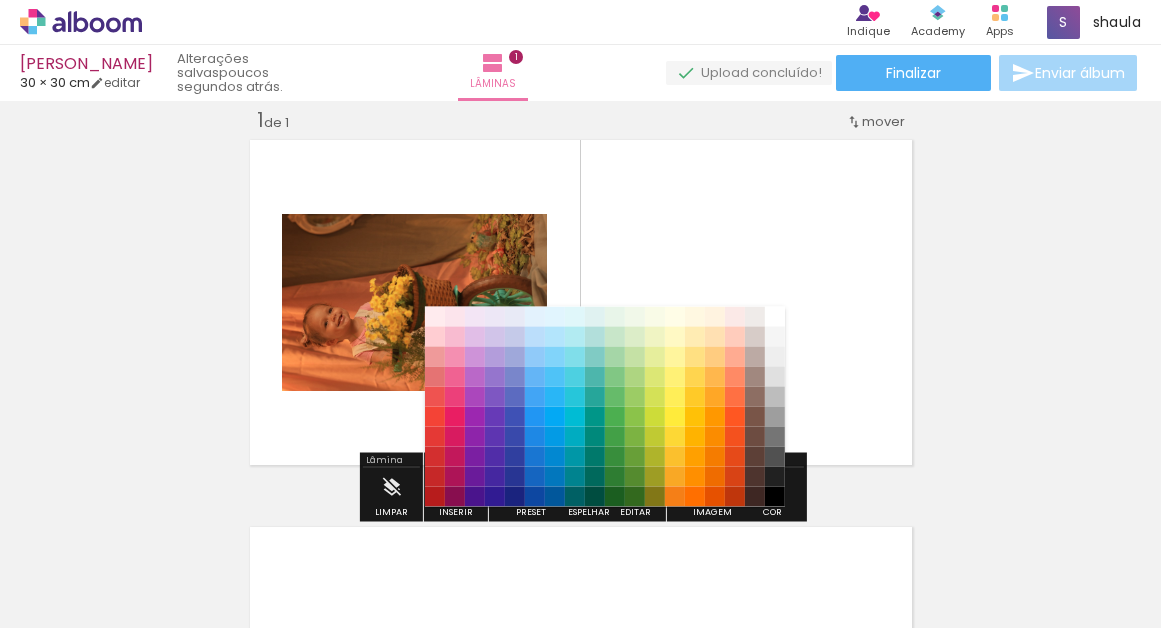 click at bounding box center [581, 302] 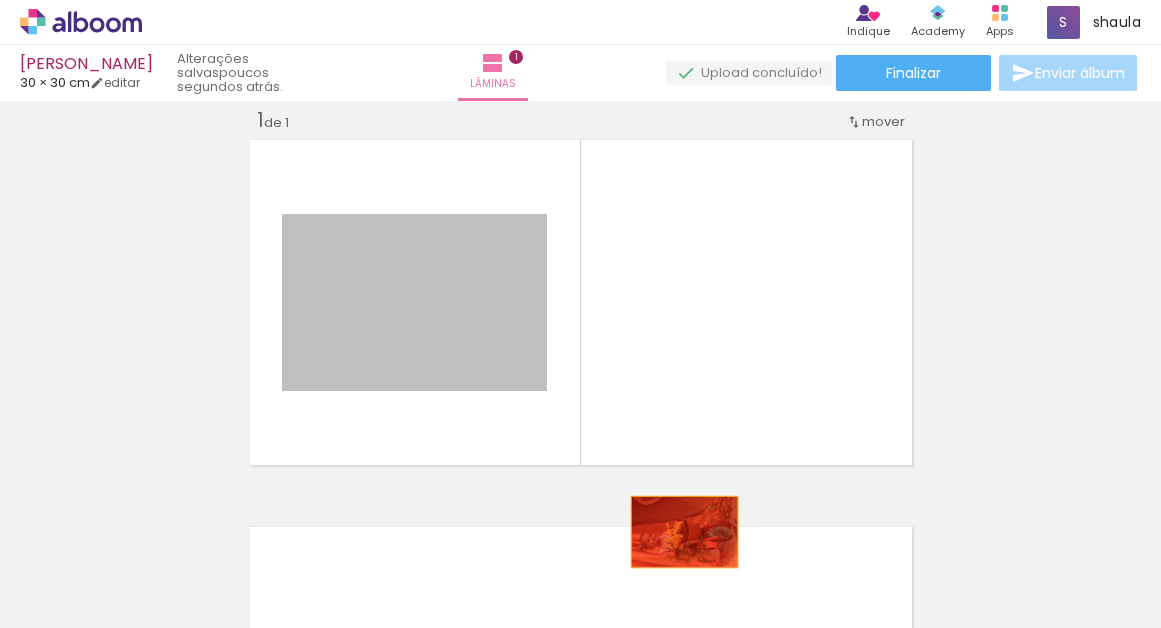 drag, startPoint x: 447, startPoint y: 302, endPoint x: 678, endPoint y: 522, distance: 319 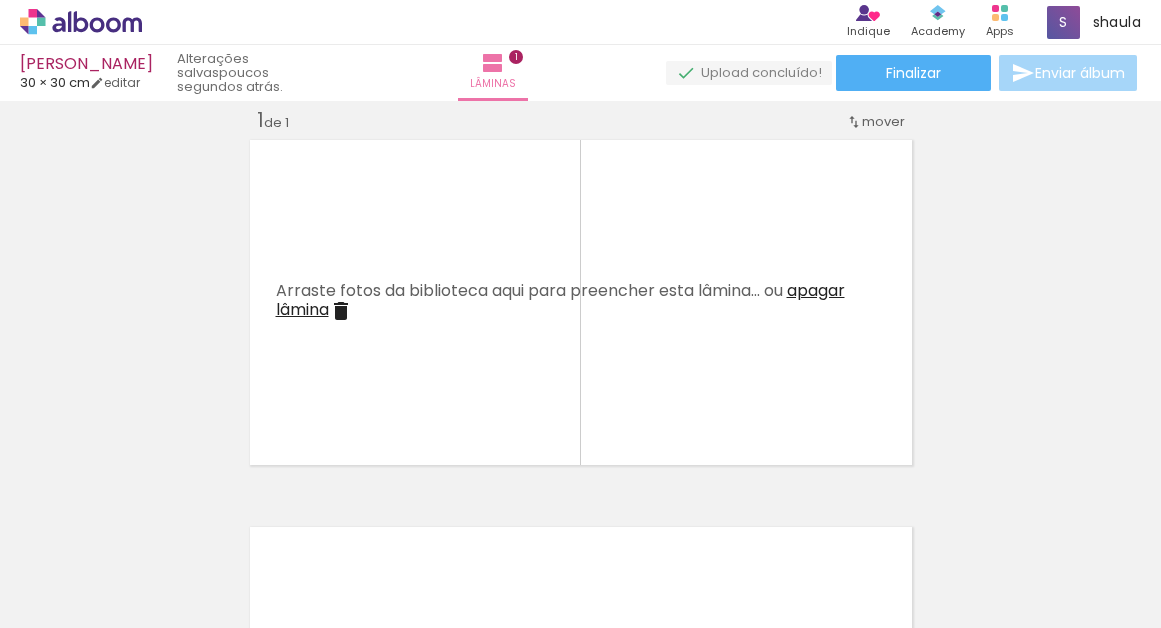 click on "apagar lâmina" at bounding box center [560, 300] 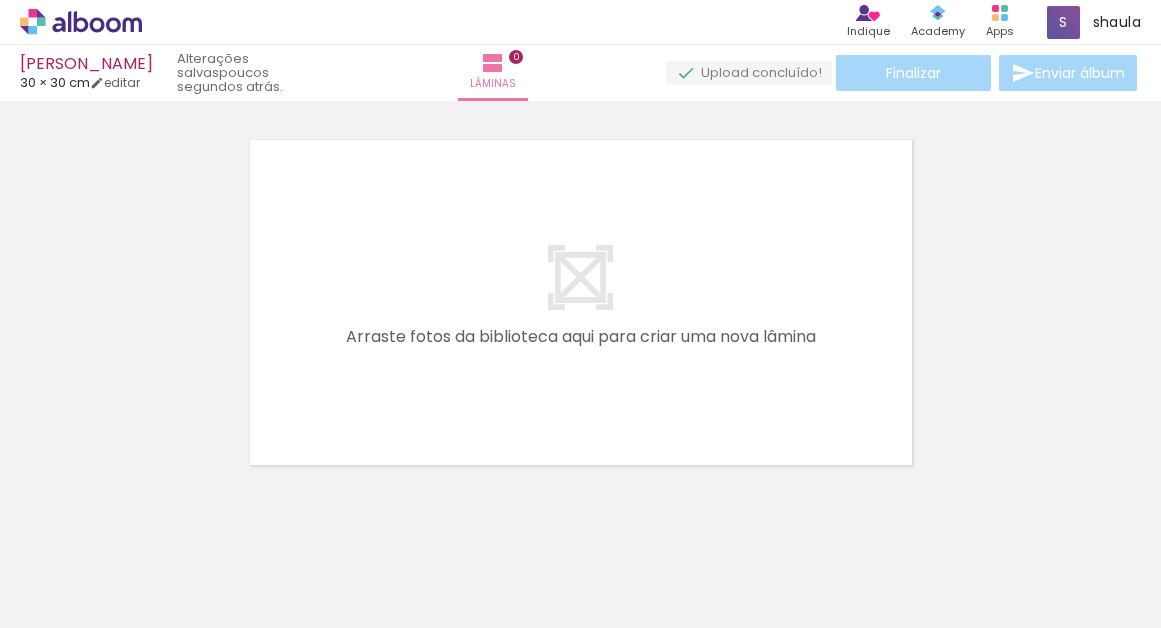 scroll, scrollTop: 0, scrollLeft: 2930, axis: horizontal 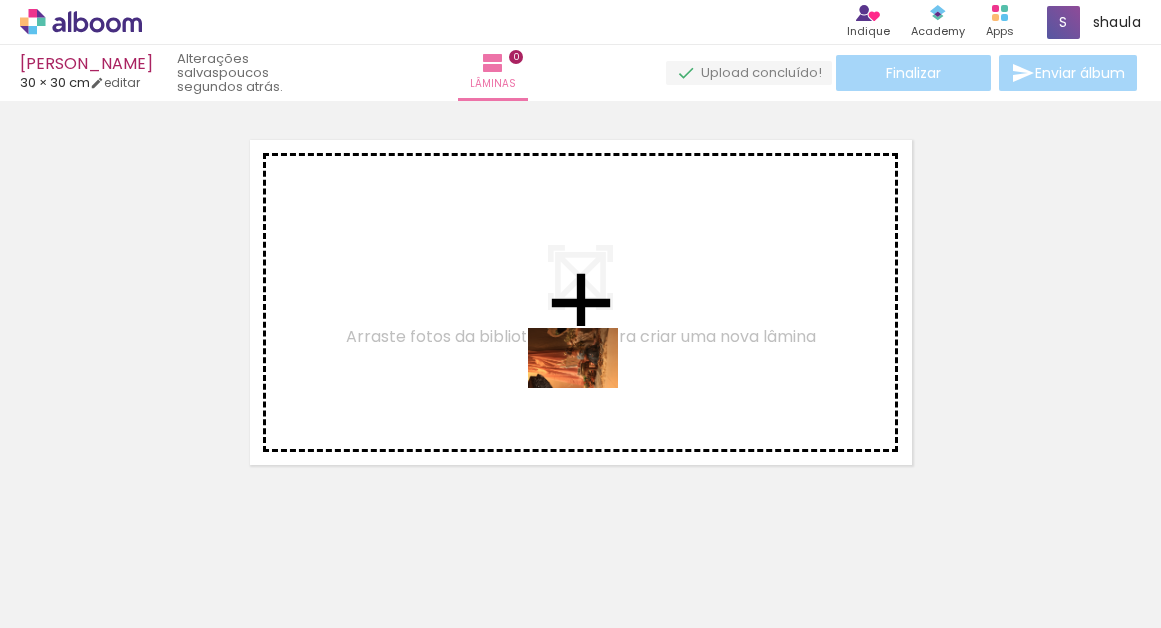 drag, startPoint x: 583, startPoint y: 560, endPoint x: 588, endPoint y: 393, distance: 167.07483 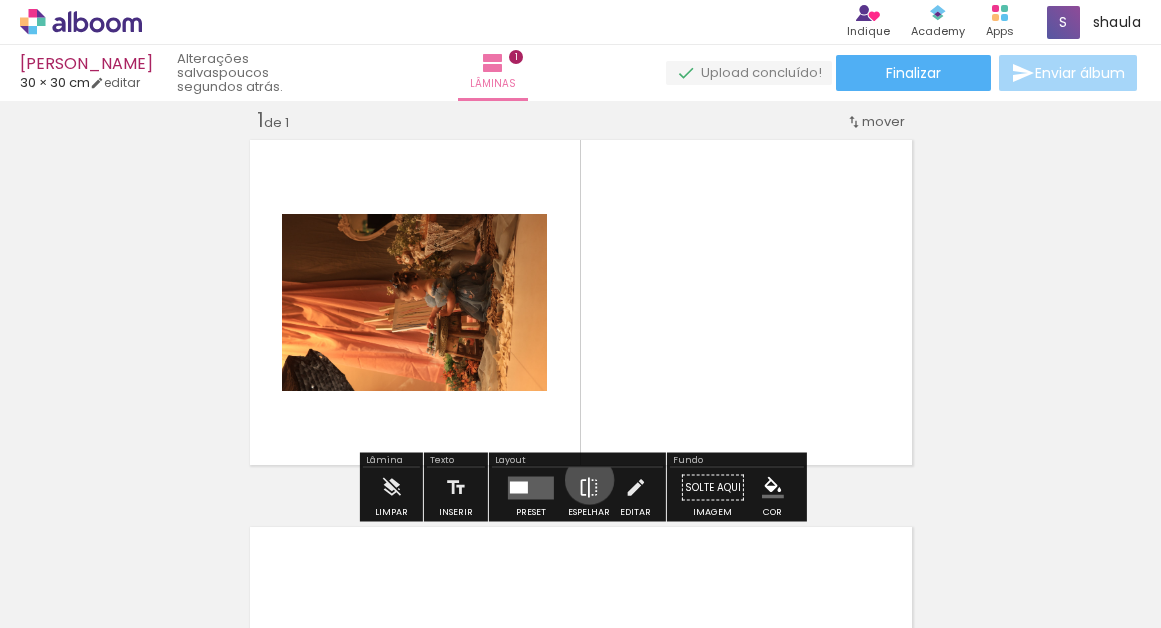 click at bounding box center (589, 488) 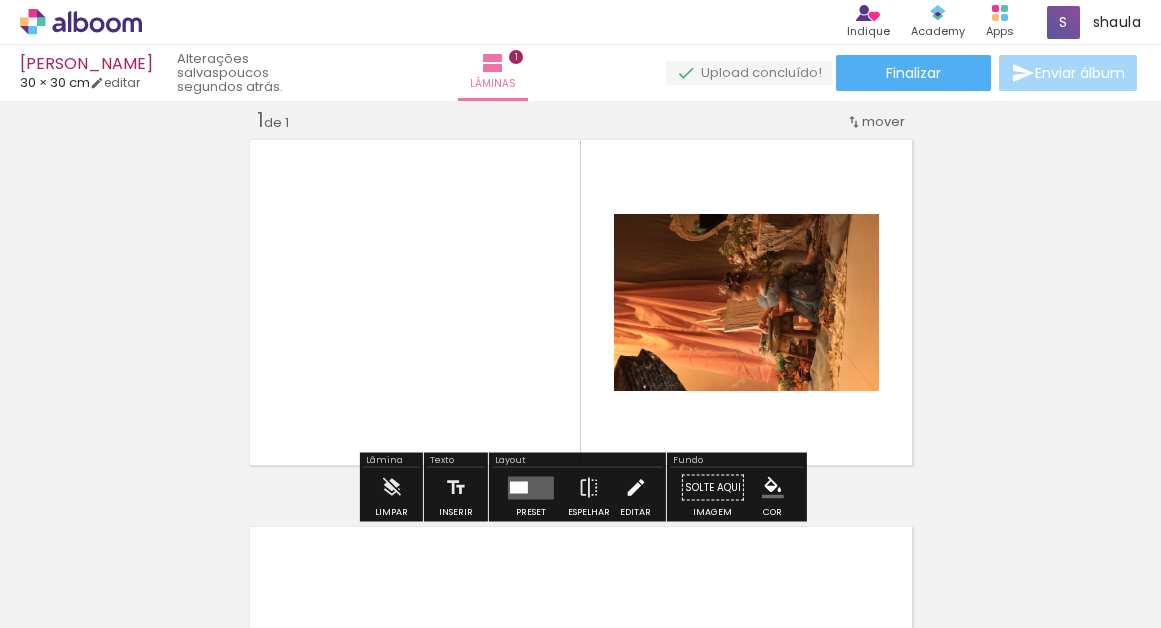 click at bounding box center (635, 488) 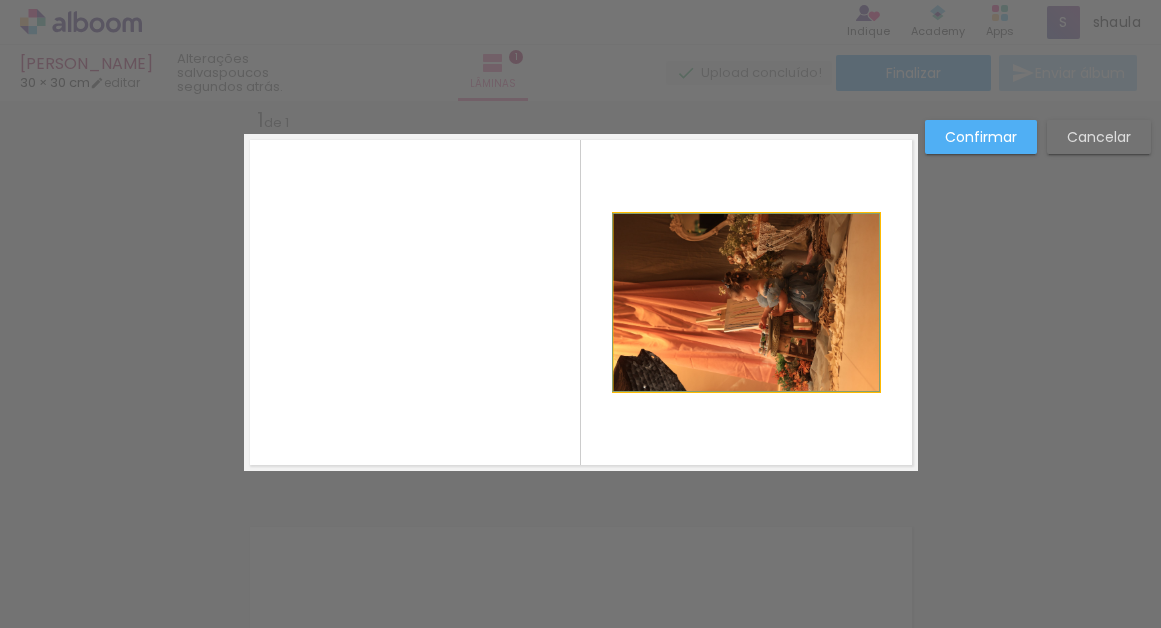 click 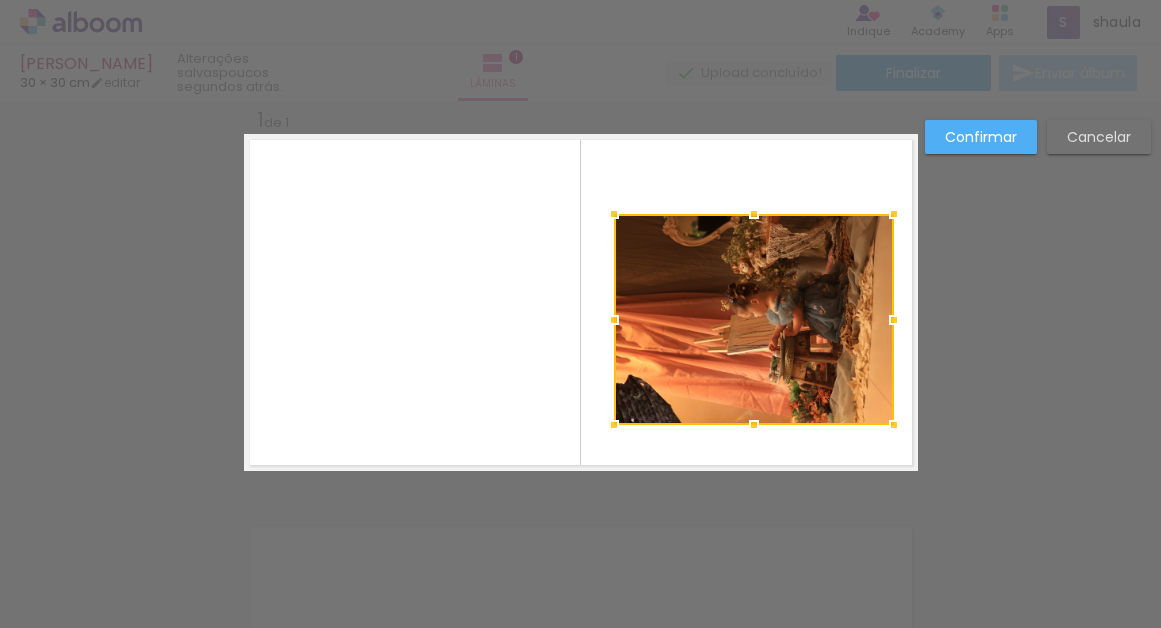 drag, startPoint x: 878, startPoint y: 389, endPoint x: 896, endPoint y: 417, distance: 33.286633 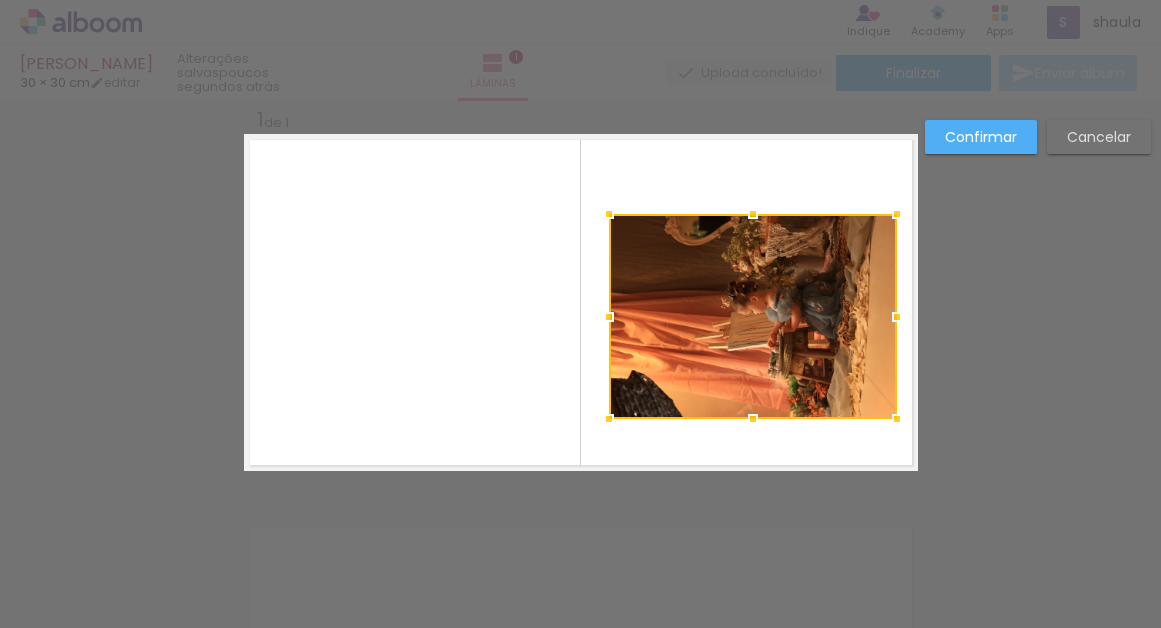 click at bounding box center (609, 317) 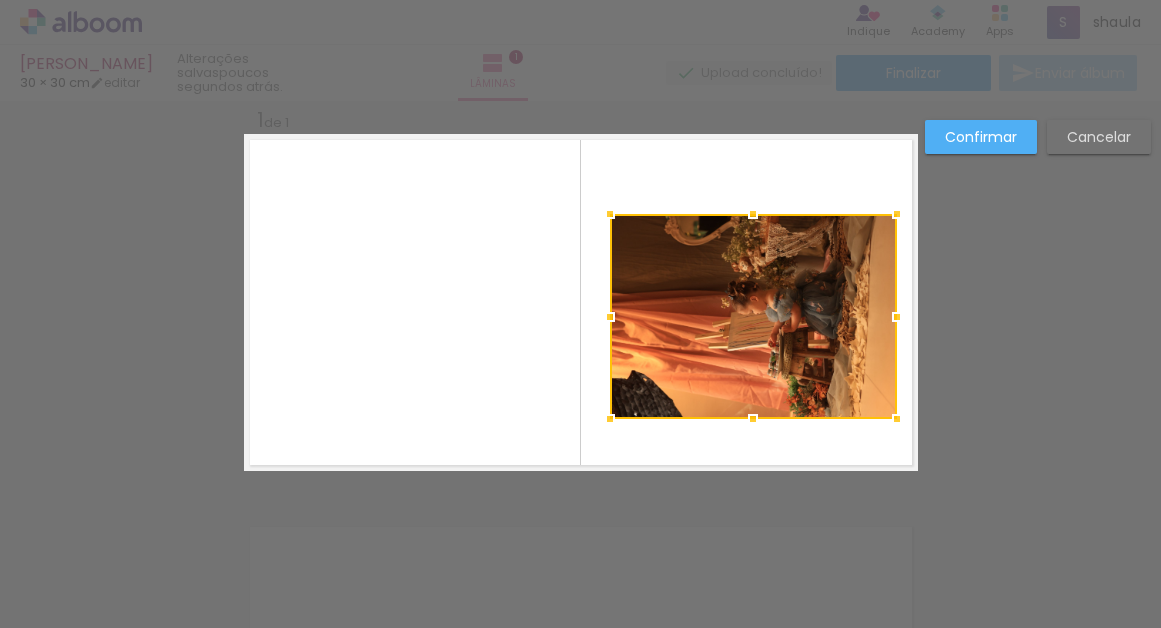 click at bounding box center (610, 419) 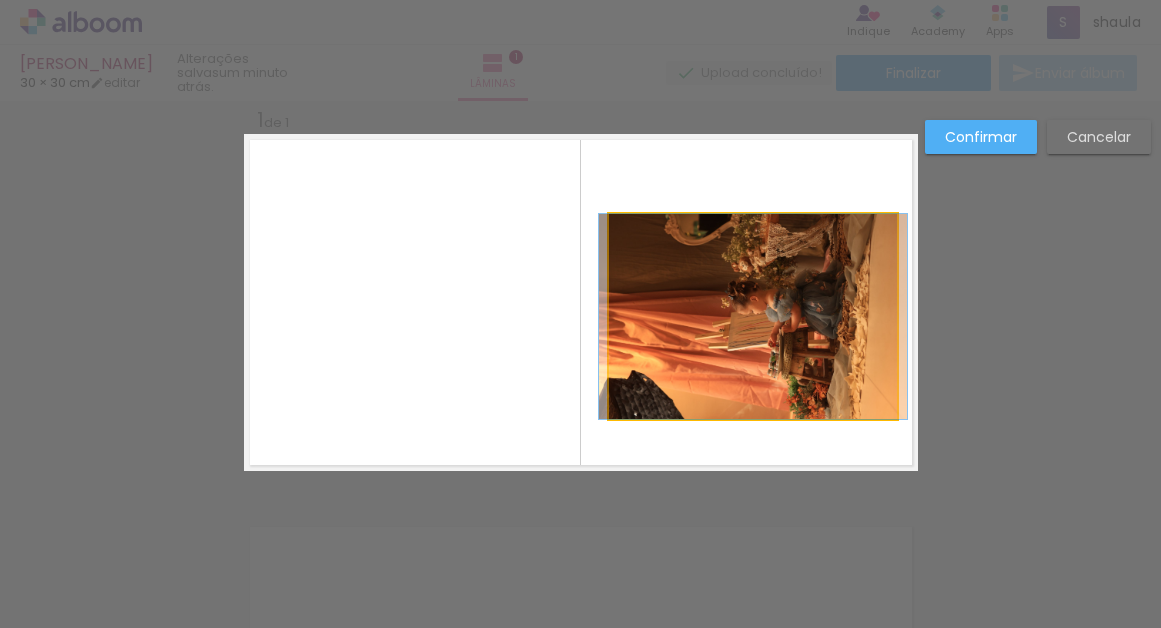 click 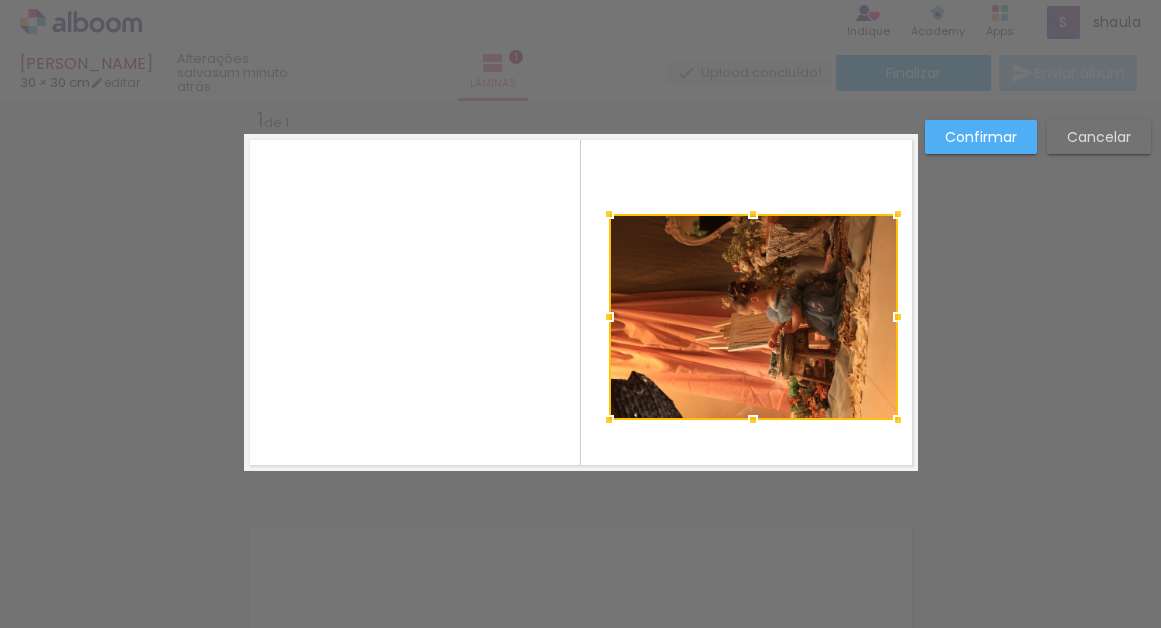click at bounding box center (898, 420) 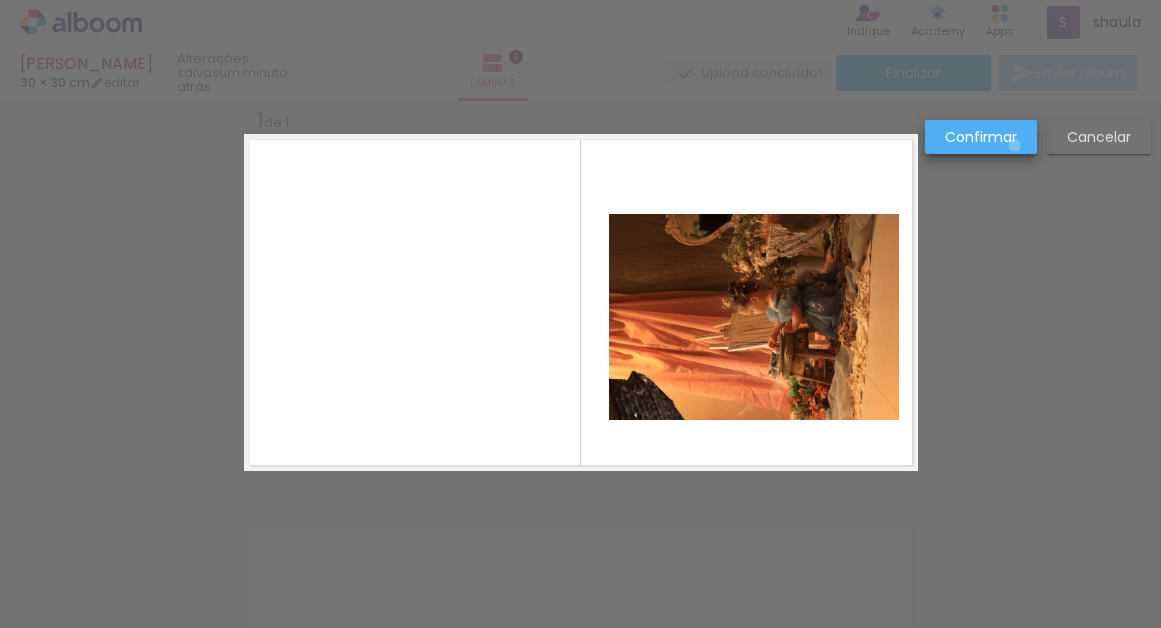click on "Confirmar" at bounding box center [0, 0] 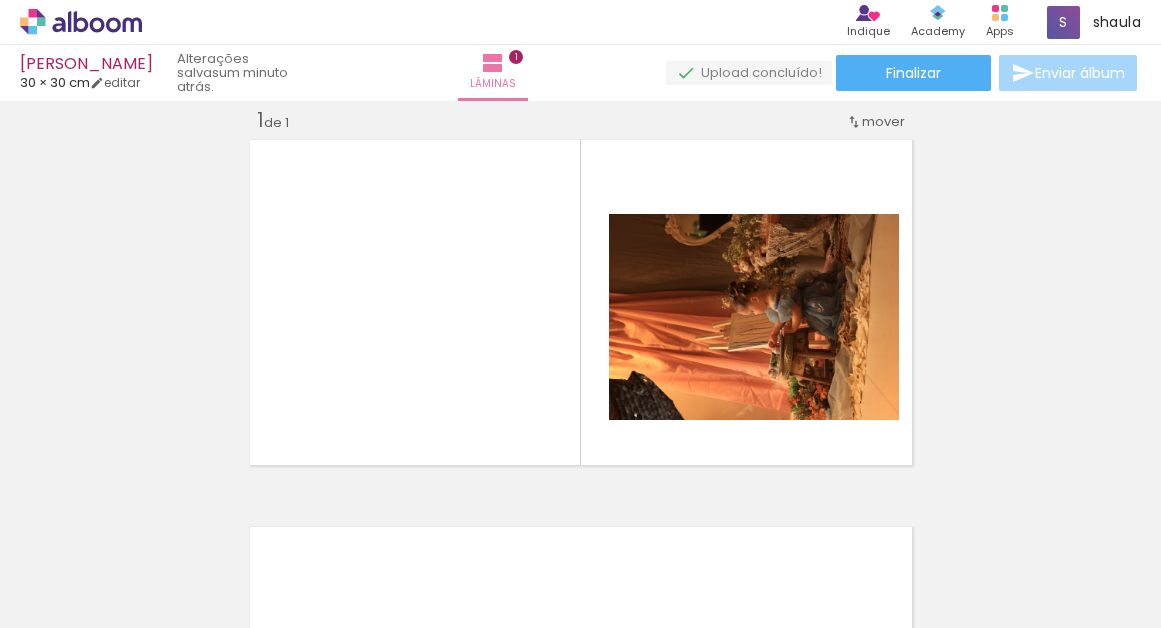 scroll, scrollTop: 0, scrollLeft: 2736, axis: horizontal 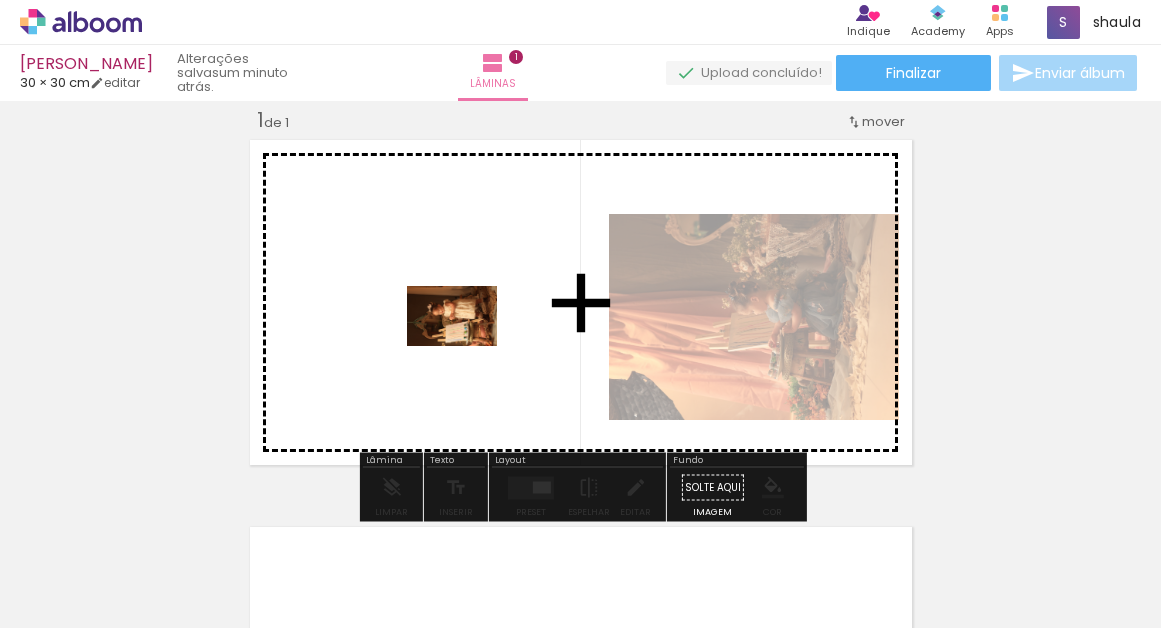 drag, startPoint x: 939, startPoint y: 571, endPoint x: 467, endPoint y: 346, distance: 522.88525 